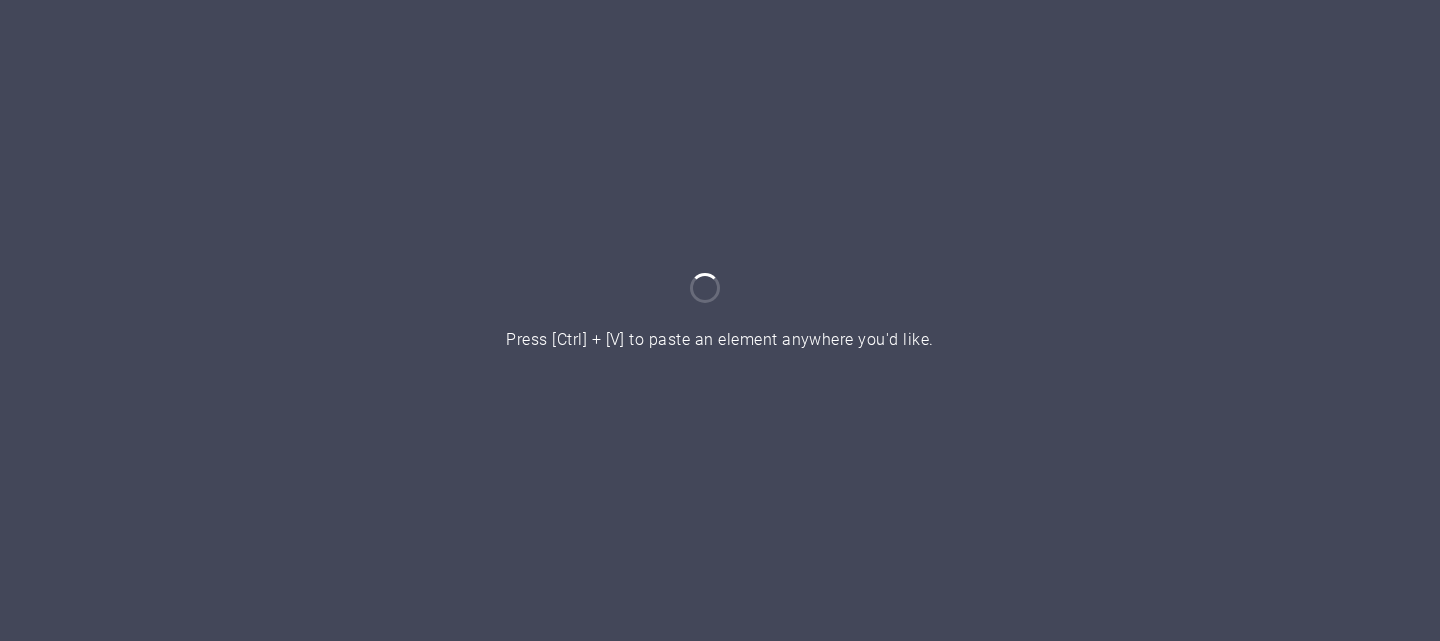 scroll, scrollTop: 0, scrollLeft: 0, axis: both 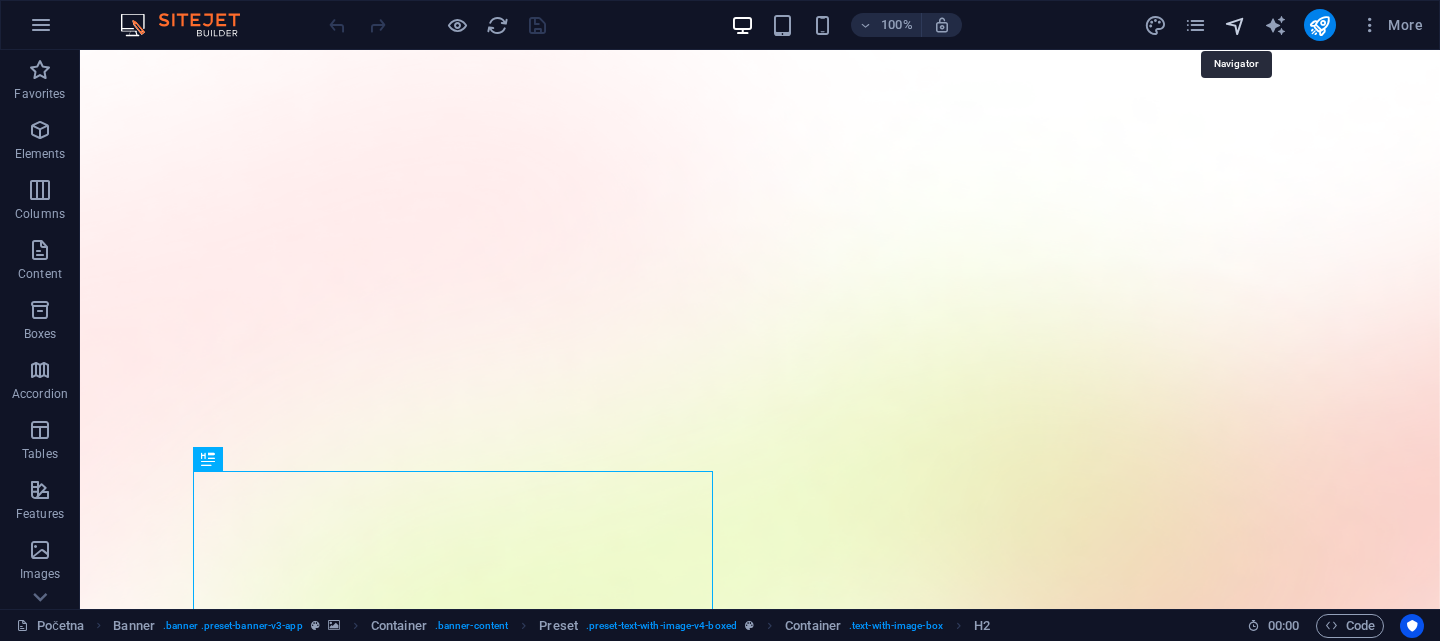 click at bounding box center (1235, 25) 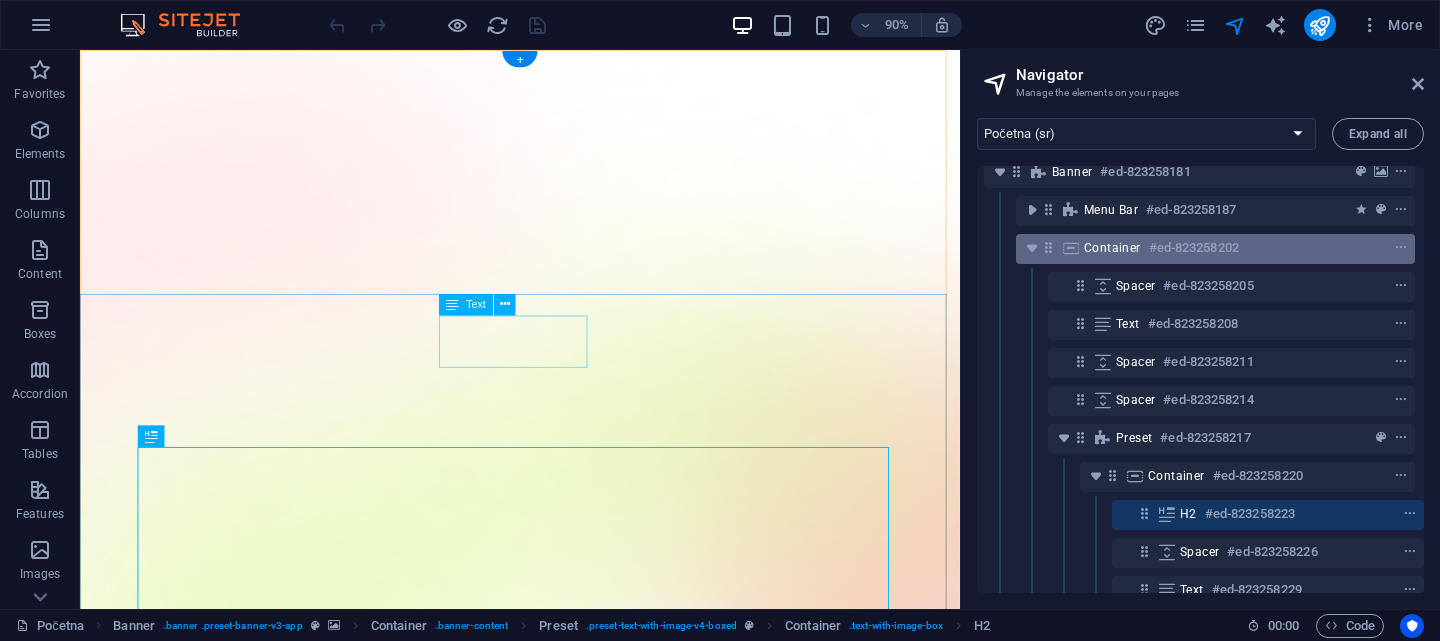 scroll, scrollTop: 0, scrollLeft: 5, axis: horizontal 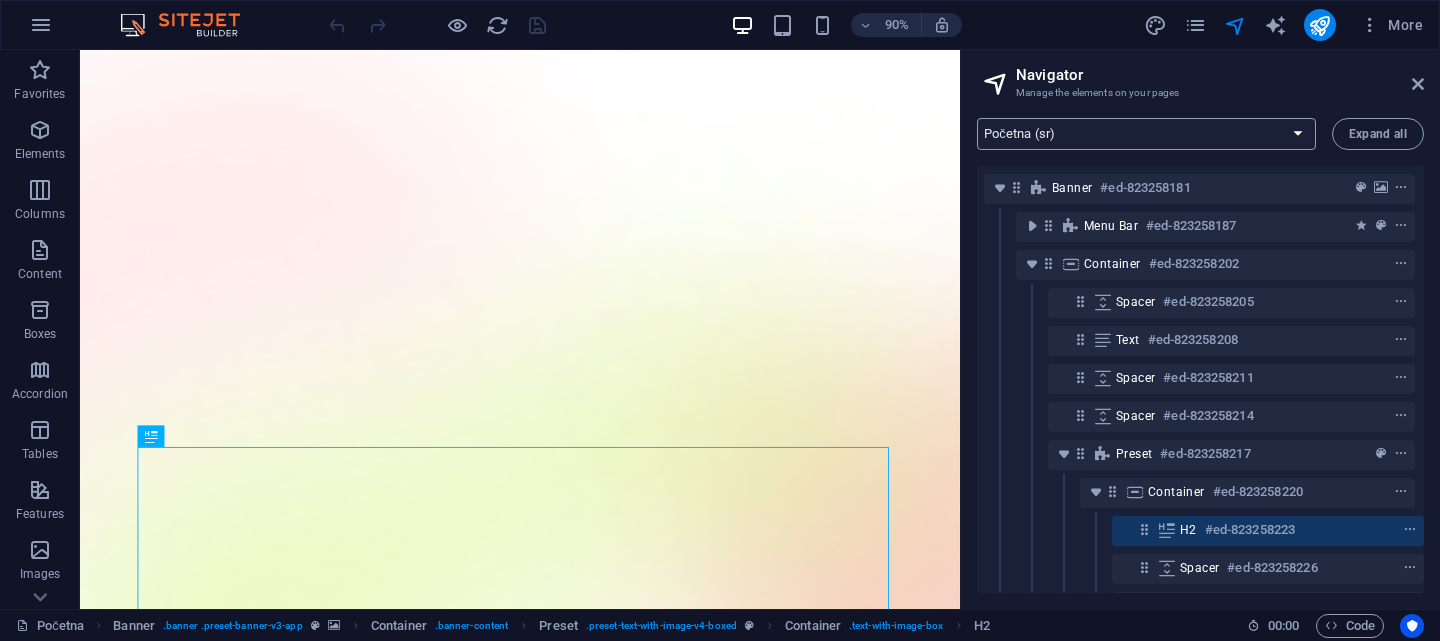 click on "Početna  (sr) O Nama  (sr) Održavanje Objekata  (sr) Upravljanje Projektima  (sr) Energetska Efikasnost  (sr) Konsalting  (sr) Analize i Resursi  (sr) Kontakt  (sr) Politika Privatnosti  (sr) Pravne Napomene  (sr) Blog1: Jednostran Raspored Strane  (sr) Home  (en) About  (en) Facility Maintenance  (en) Project Management  (en) Energy Efficiency  (en) Consulting  (en) Insights & Resources  (en) Contact  (en) Privacy  (en) Legal Notice  (en) Blog1: Single Page Layout  (en) Startseite  (de) Über Uns  (de) Gebäudewartung  (de) Projektmanagement  (de) Energieeffizienz  (de) Beratung  (de) Einblicke & Ressourcen  (de) Kontaktieren  (de) Datenschutzerklärung  (de) Impressum  (de) Blog1: Einseitiges Seitenlayout  (de) Inicio  (es) Sobre nosotros  (es) Mantenimiento de Instalaciones  (es) Gestión de Proyectos  (es) Eficiencia Energética  (es) Consultoría  (es) Análisis y Recursos  (es) Contacto  (es) Aviso Legal  (es) Política de Privacidad  (es) Blog 1: Diseño de página única  (es)" at bounding box center [1146, 134] 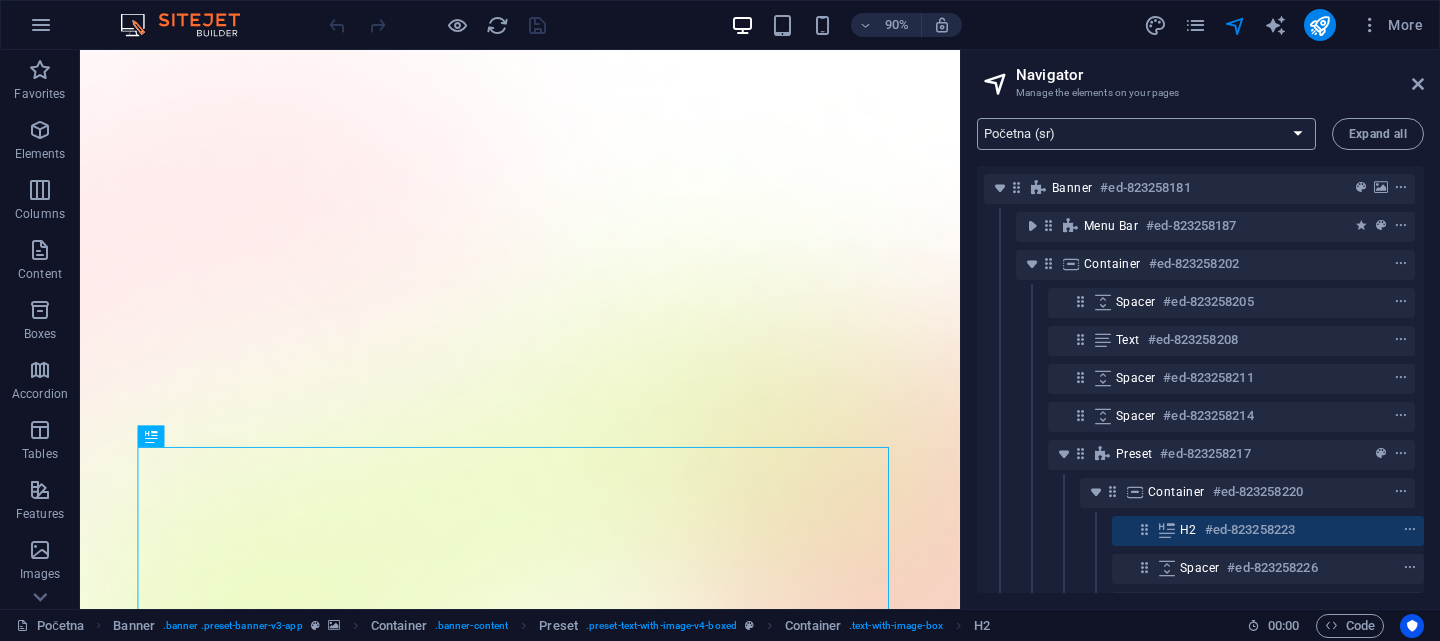 select on "[ID]" 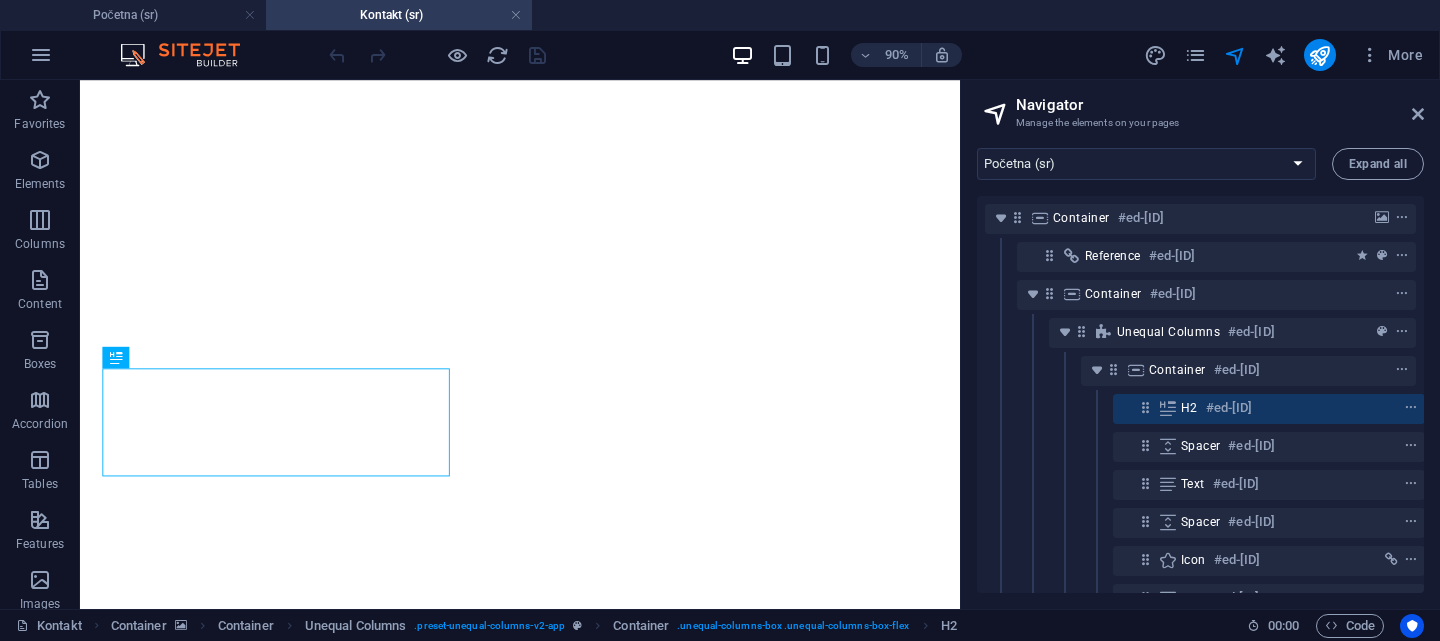 scroll, scrollTop: 22, scrollLeft: 5, axis: both 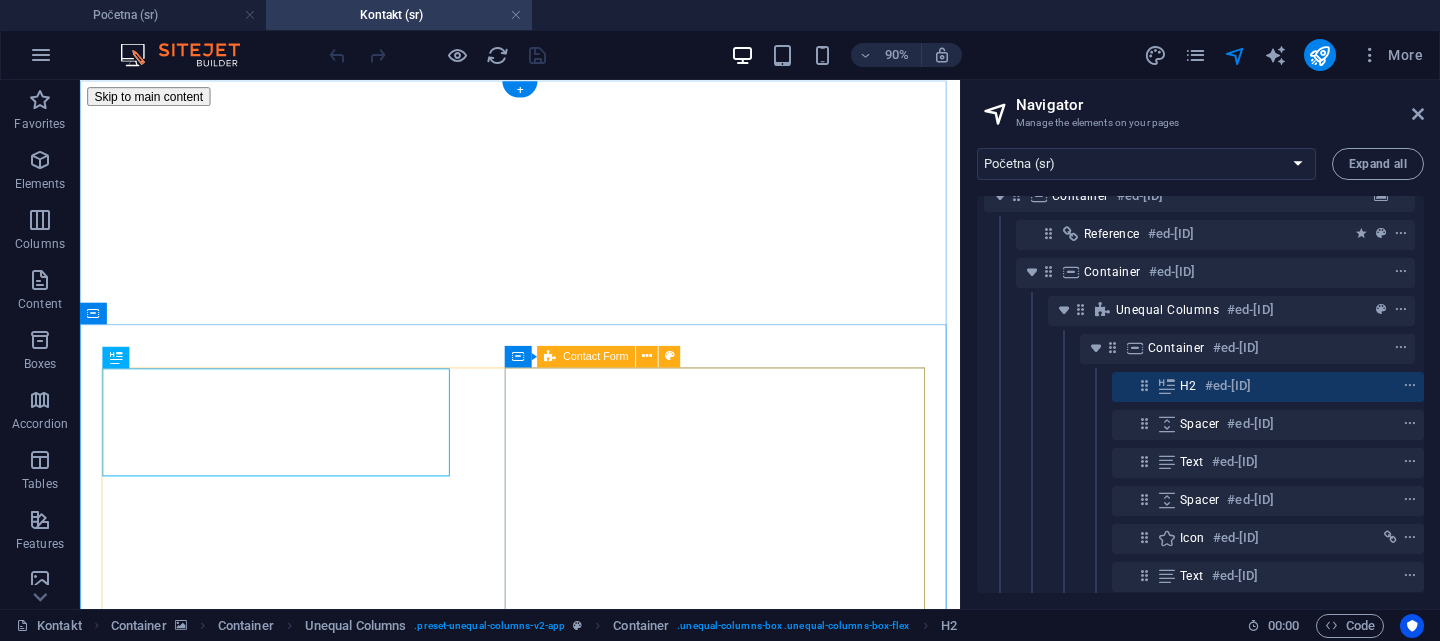 click on "Ime i Prezime Email Telefon Kompanija Poruka   Pročitao/la sam i slažem se sa Politikom Privatnosti. Unreadable? Load new Pošalji poruku" at bounding box center [569, 2839] 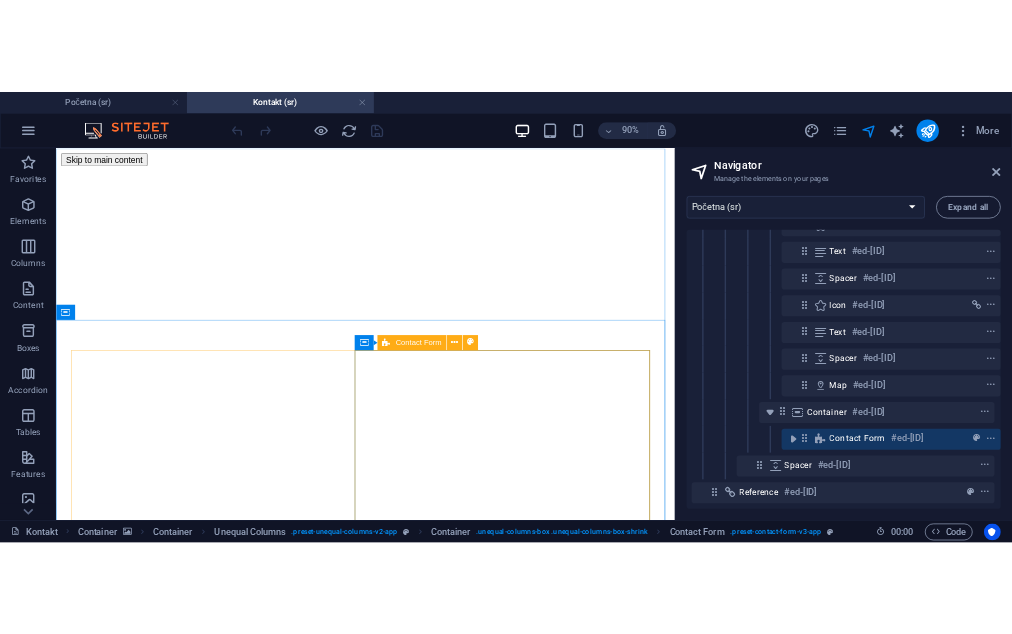 scroll, scrollTop: 500, scrollLeft: 5, axis: both 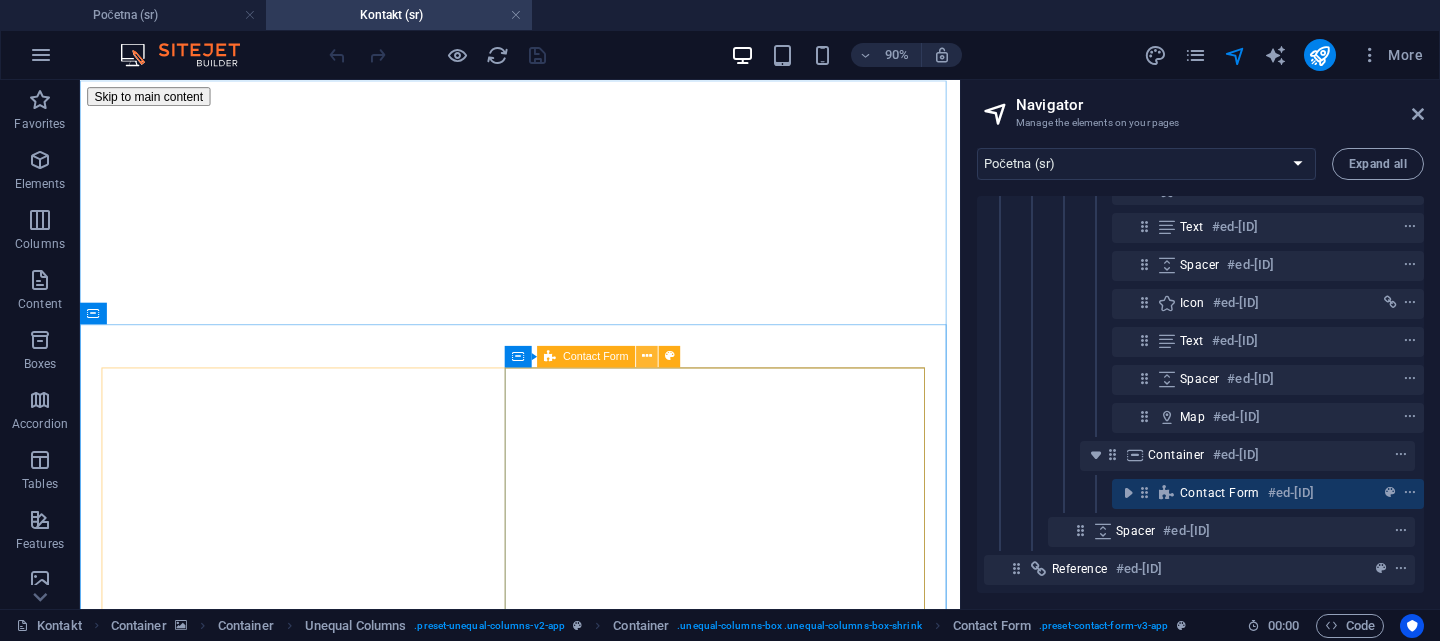 click at bounding box center [647, 355] 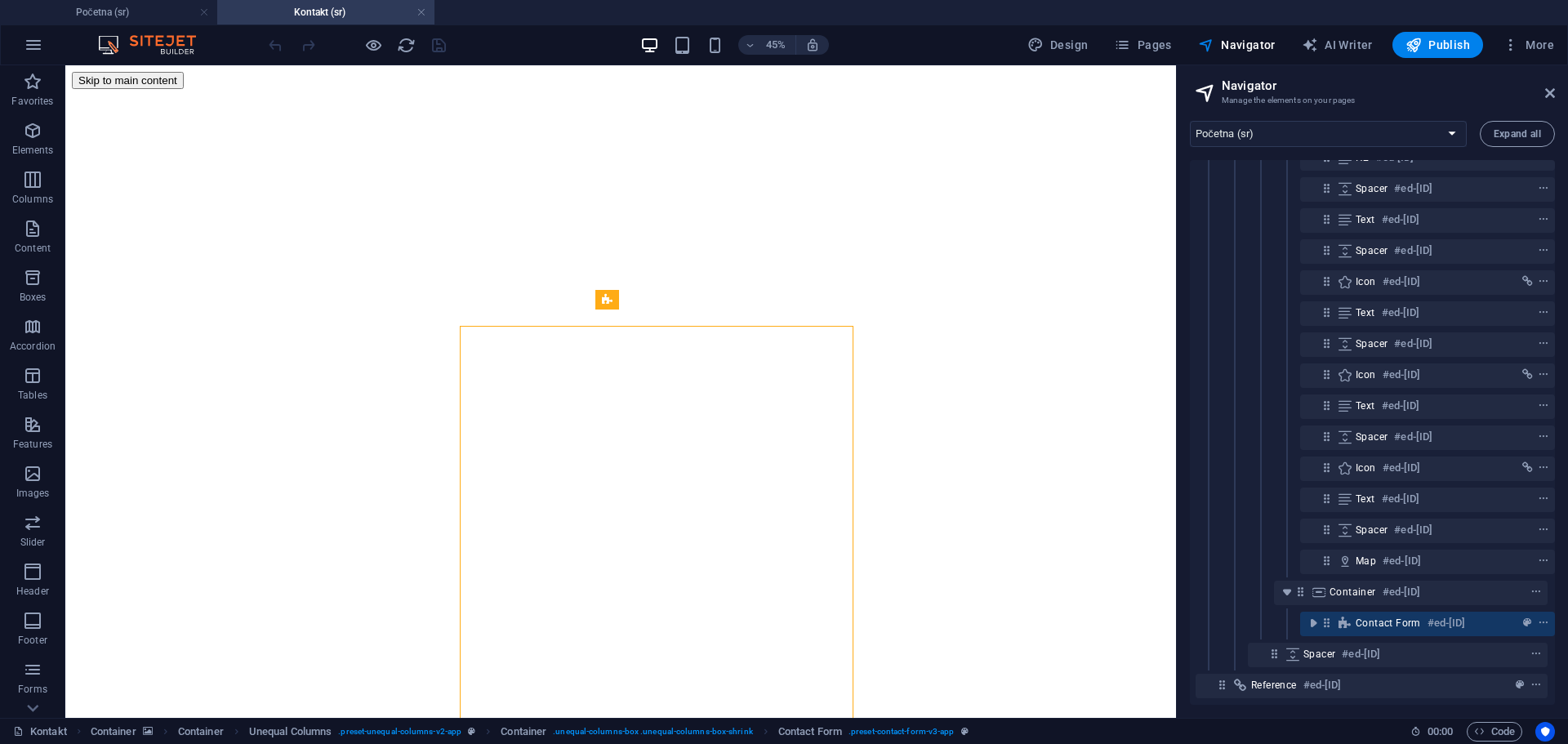 scroll, scrollTop: 188, scrollLeft: 4, axis: both 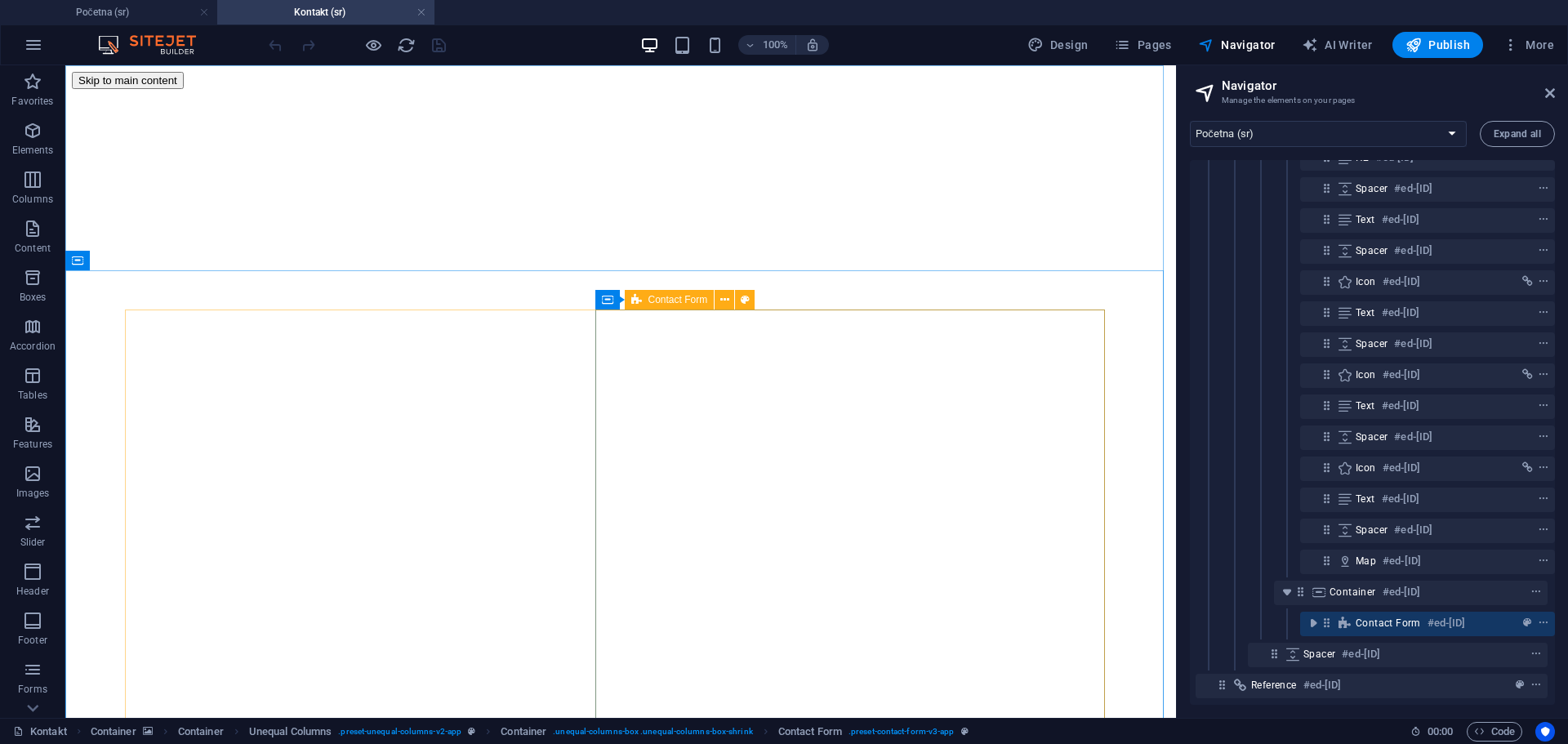 click on "Contact Form" at bounding box center (678, 300) 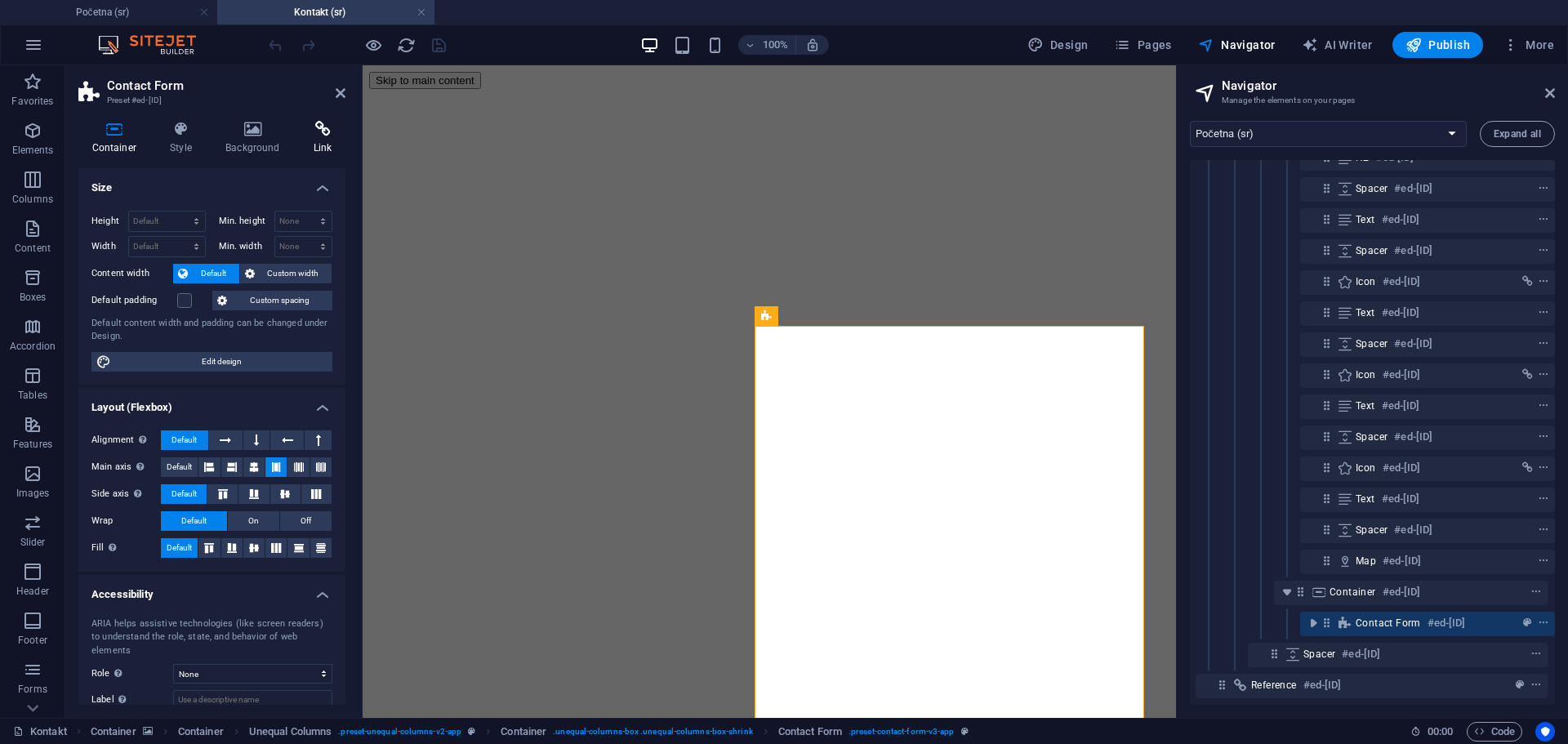 click at bounding box center [323, 129] 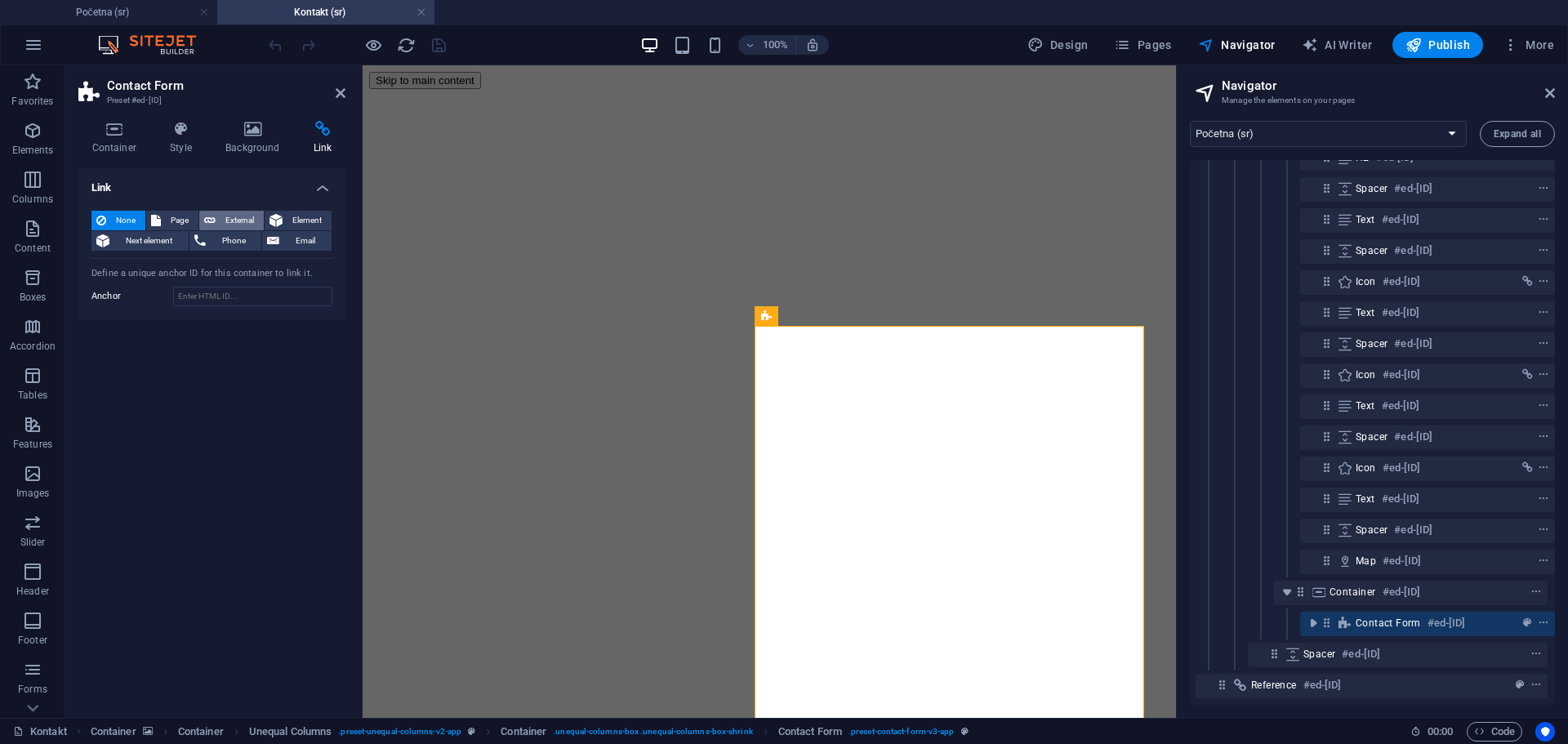click on "External" at bounding box center [239, 221] 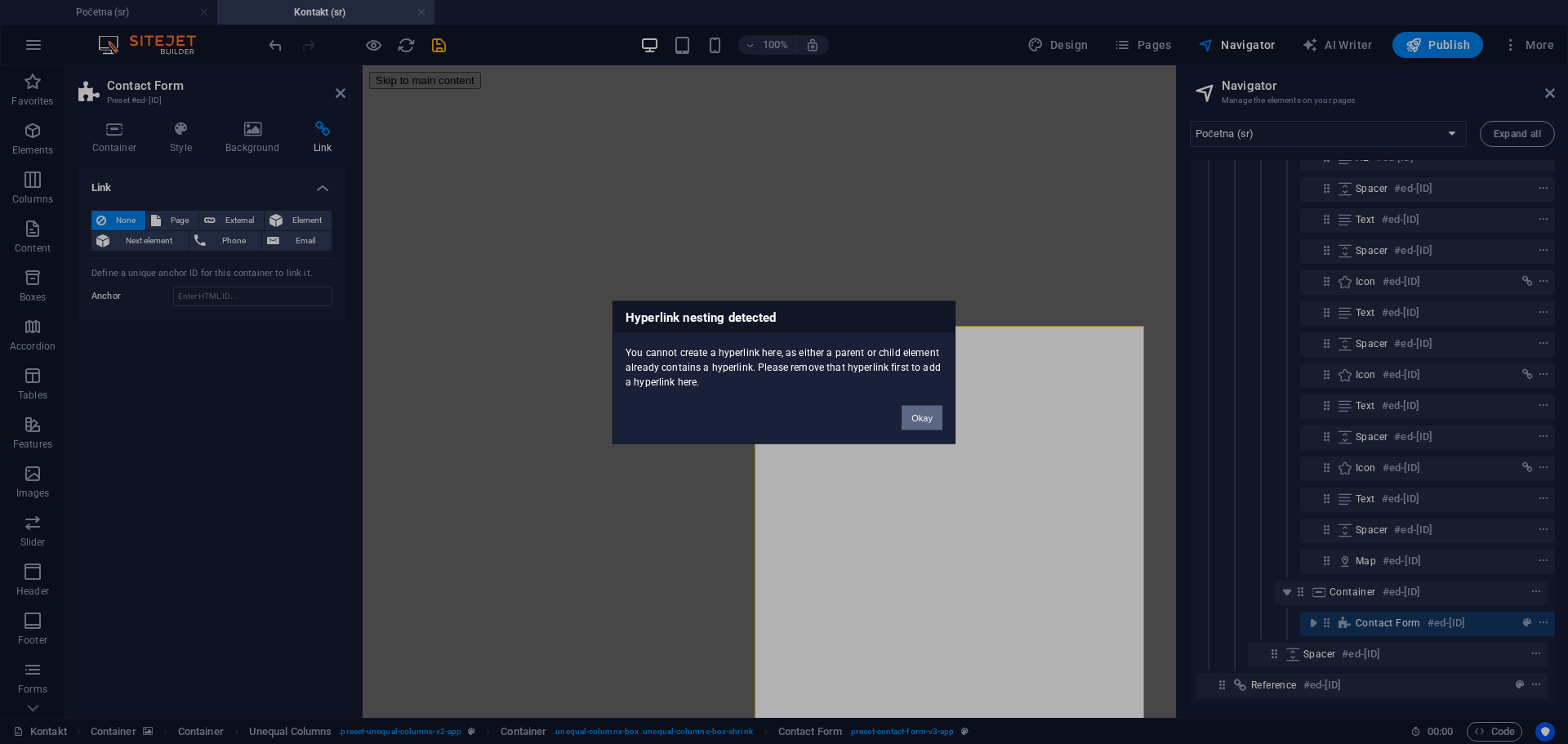 click on "Okay" at bounding box center [922, 417] 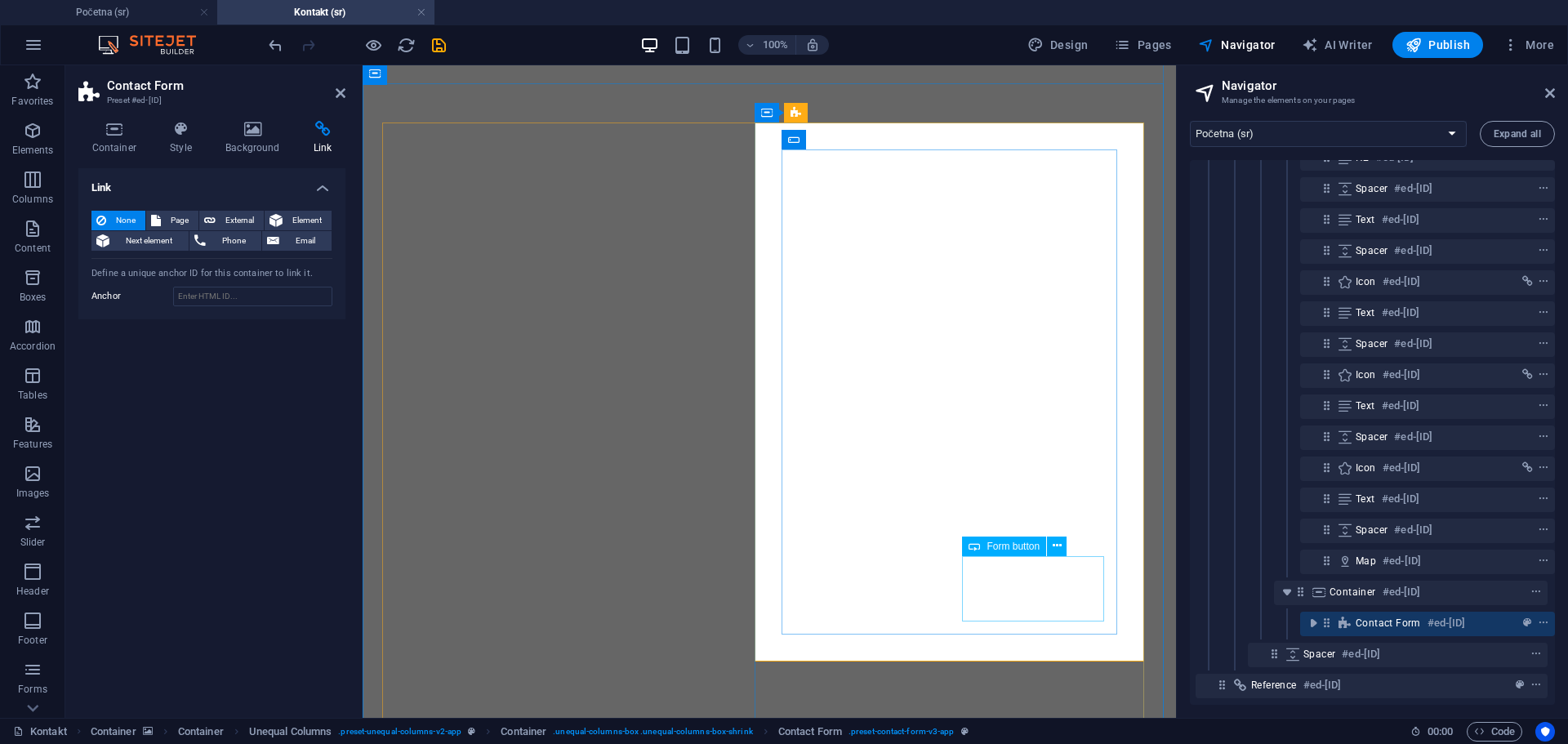 scroll, scrollTop: 245, scrollLeft: 0, axis: vertical 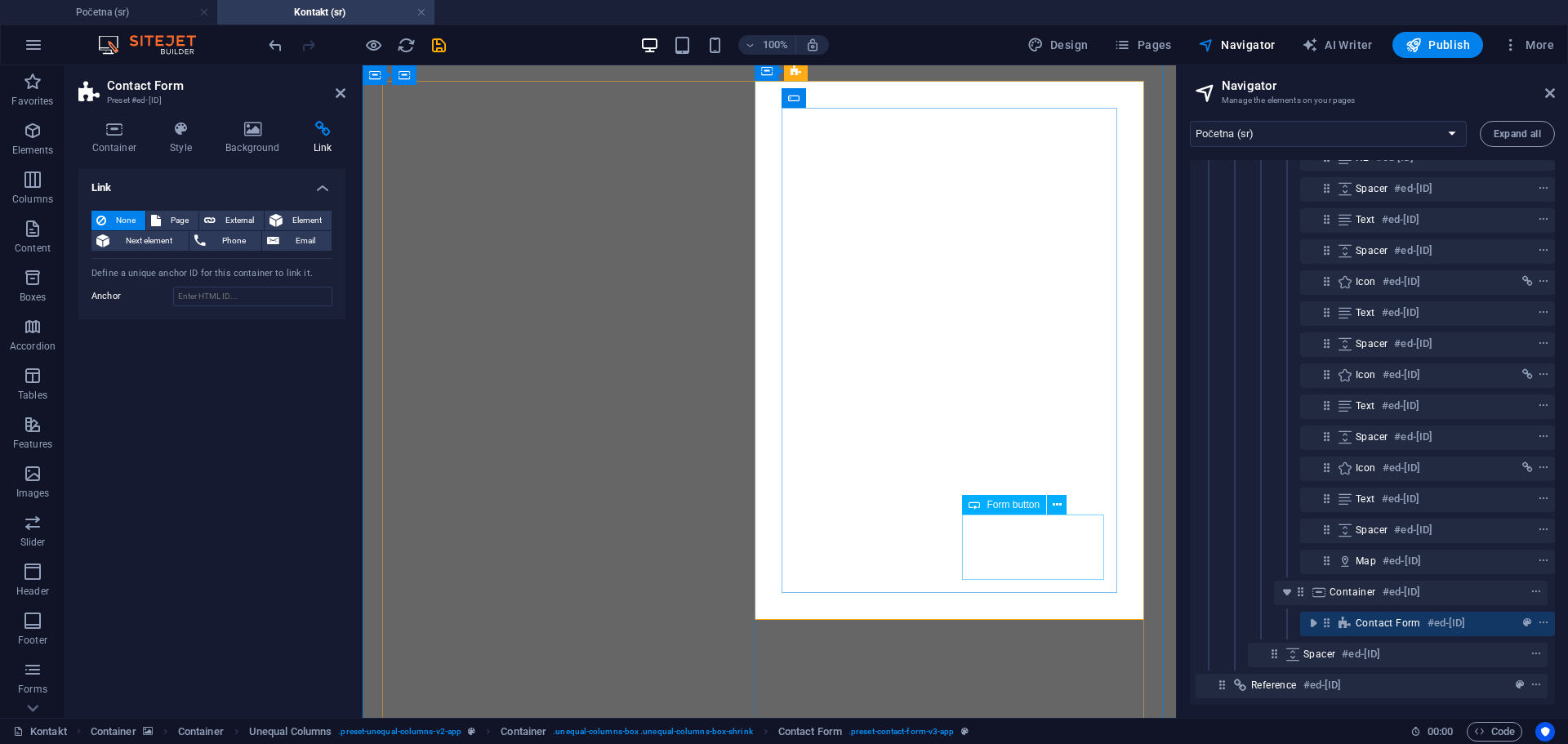 click on "Form button" at bounding box center [1013, 505] 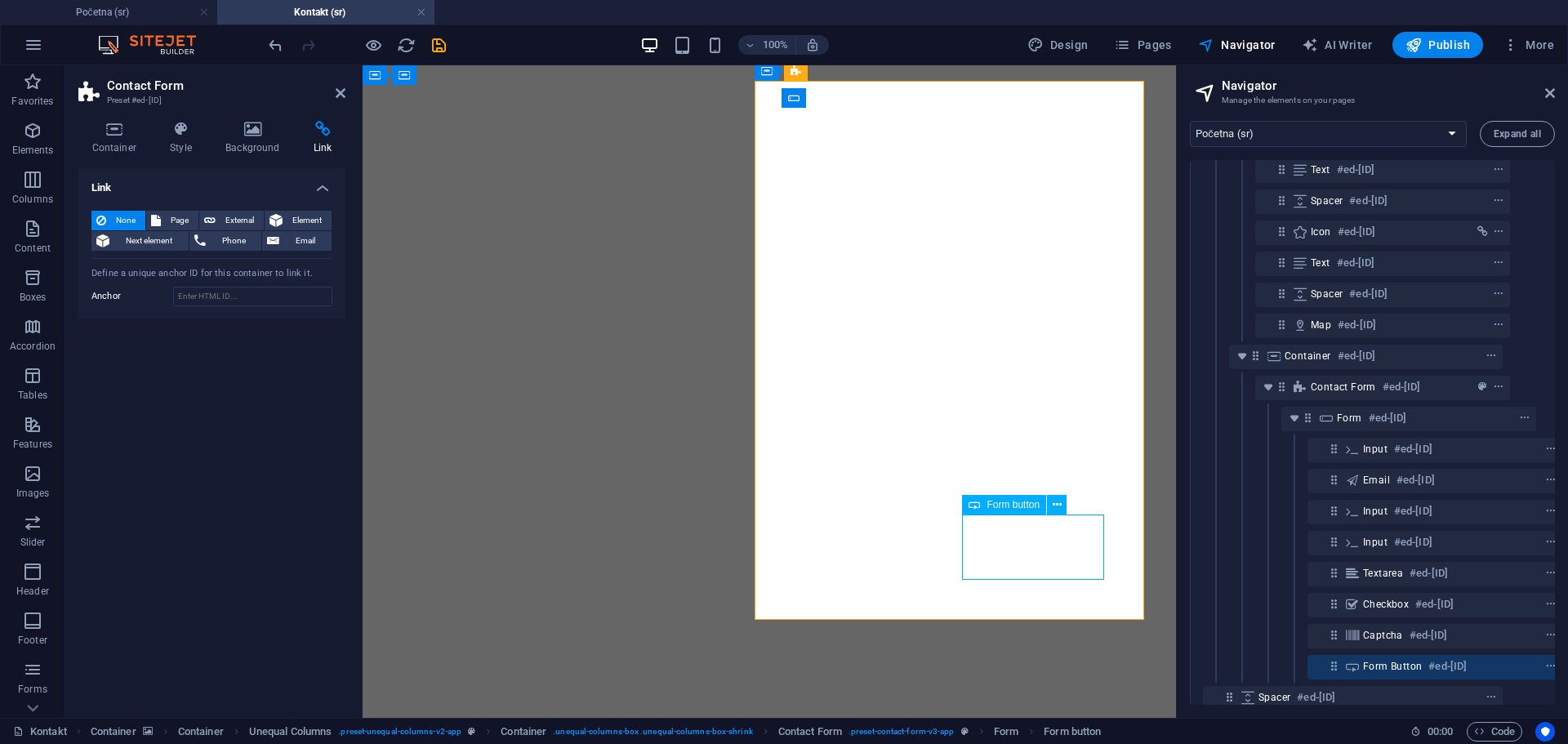 scroll, scrollTop: 467, scrollLeft: 56, axis: both 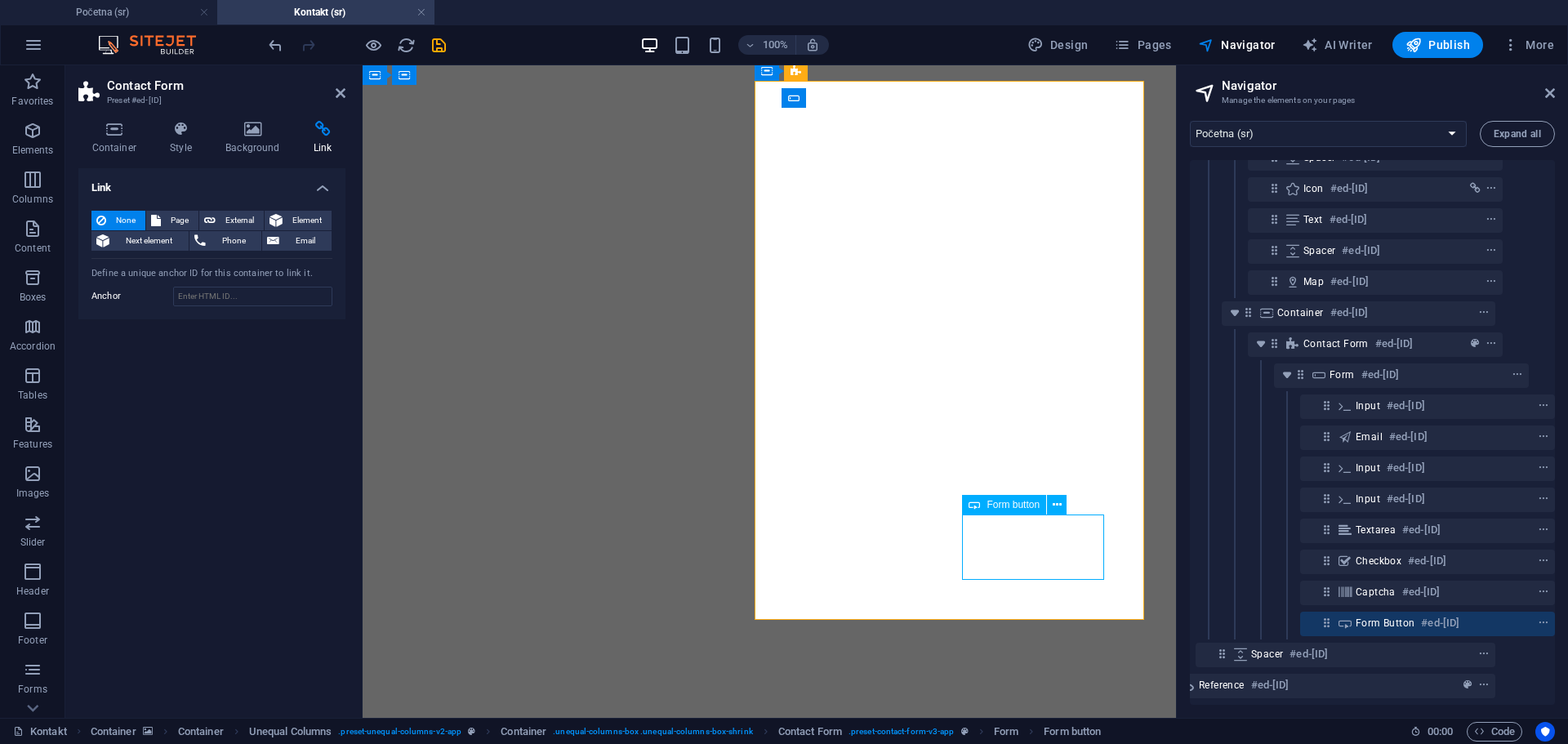 click on "Form button" at bounding box center [1013, 505] 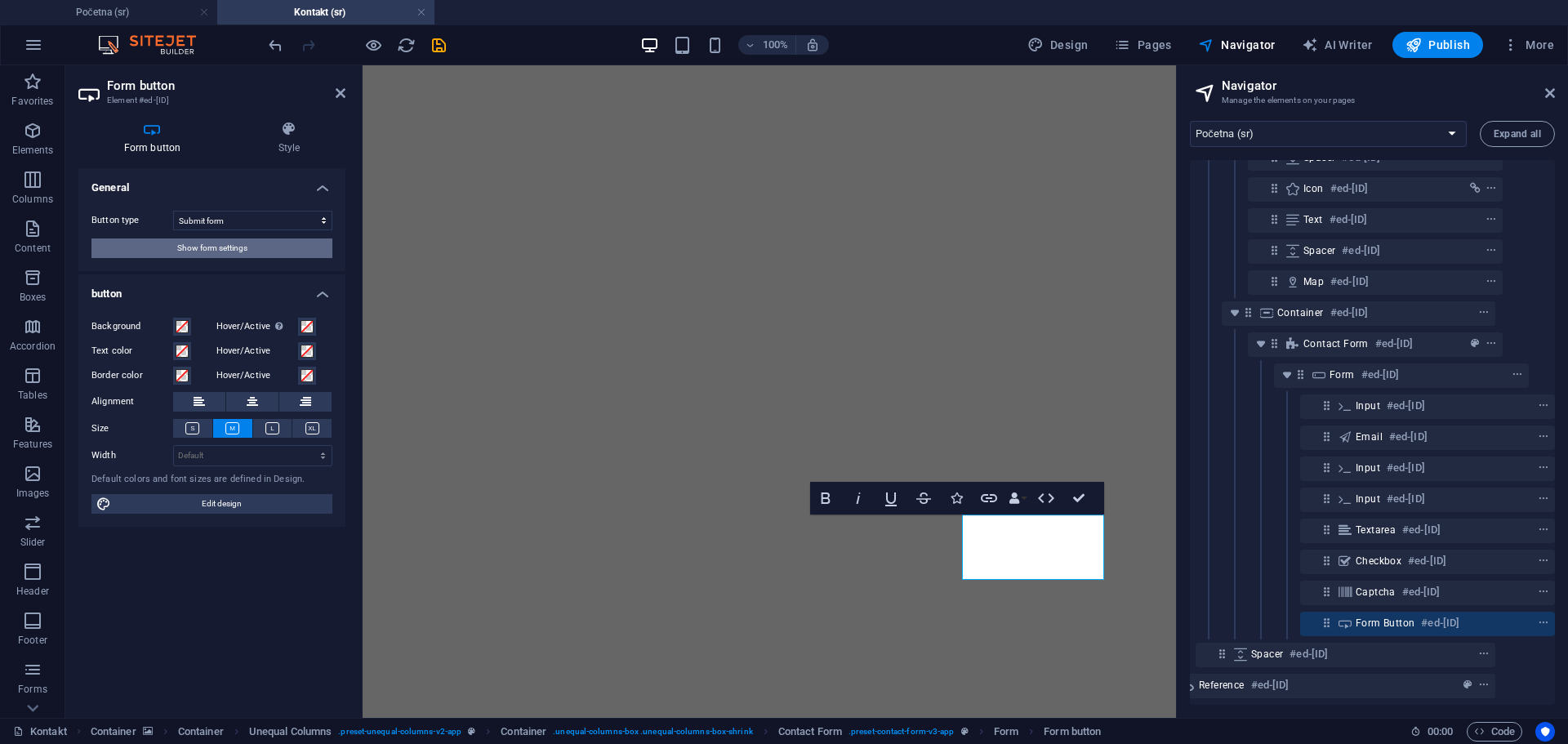 click on "Show form settings" at bounding box center [212, 248] 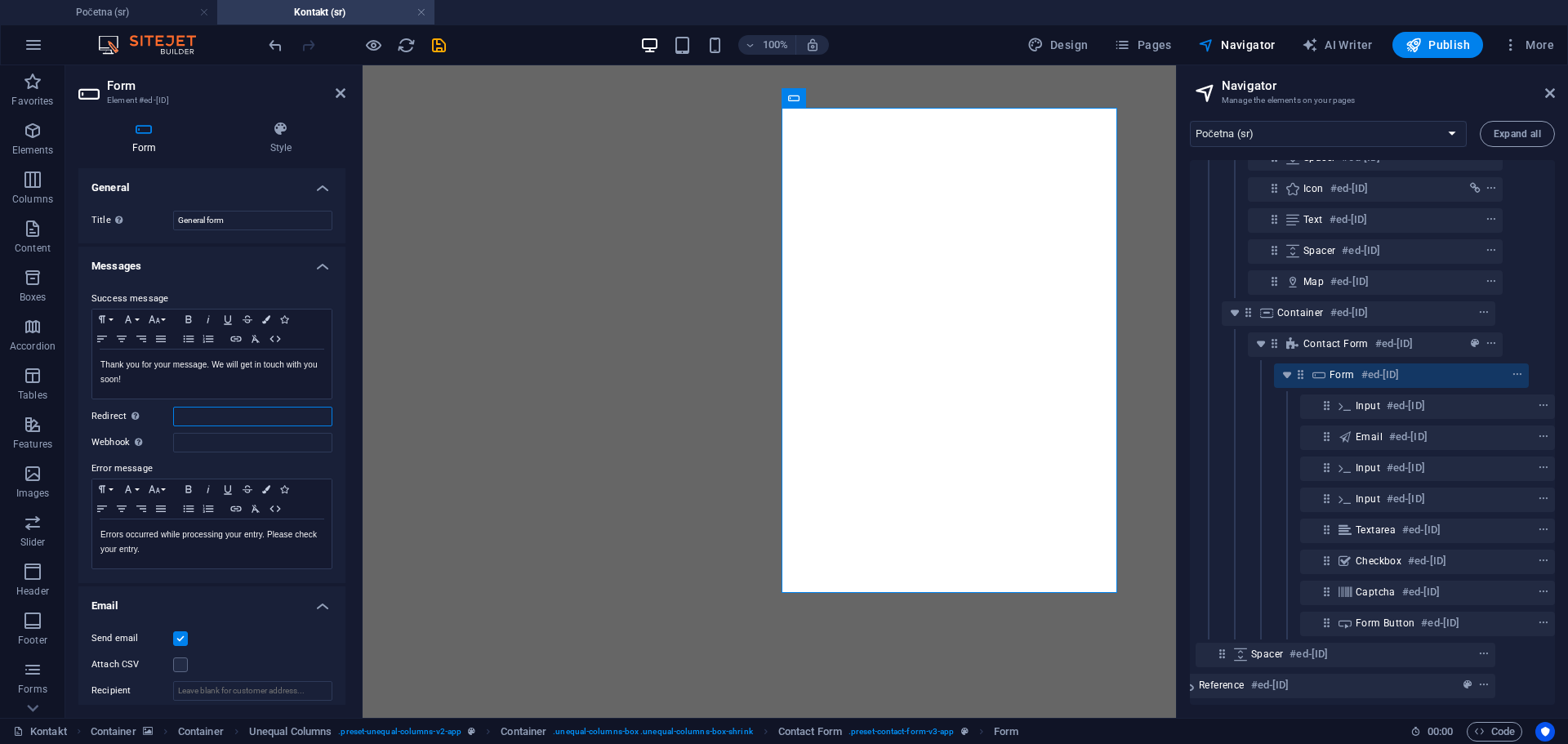 click on "Redirect Define a redirect target upon successful form submission; for example, a success page." at bounding box center (252, 417) 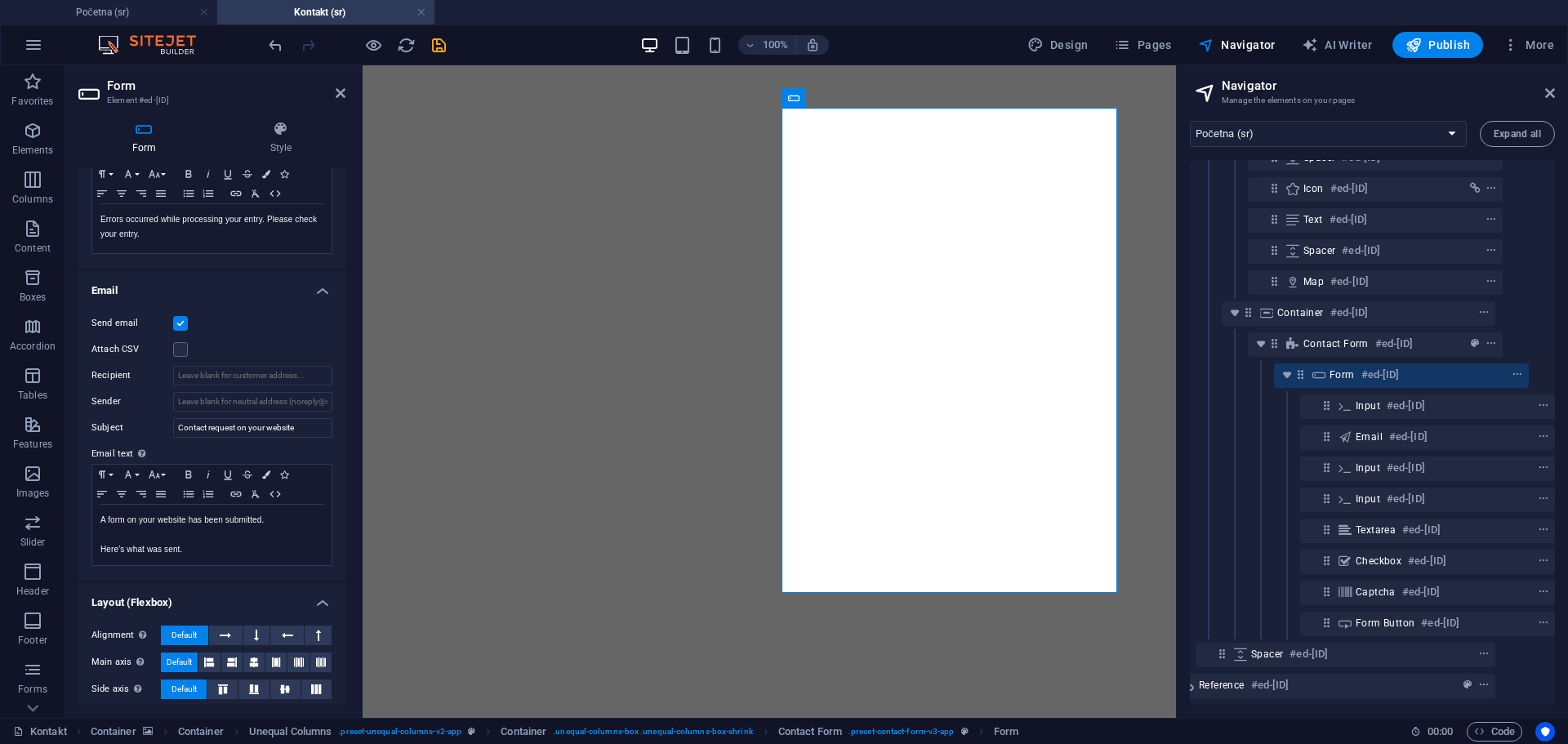 scroll, scrollTop: 327, scrollLeft: 0, axis: vertical 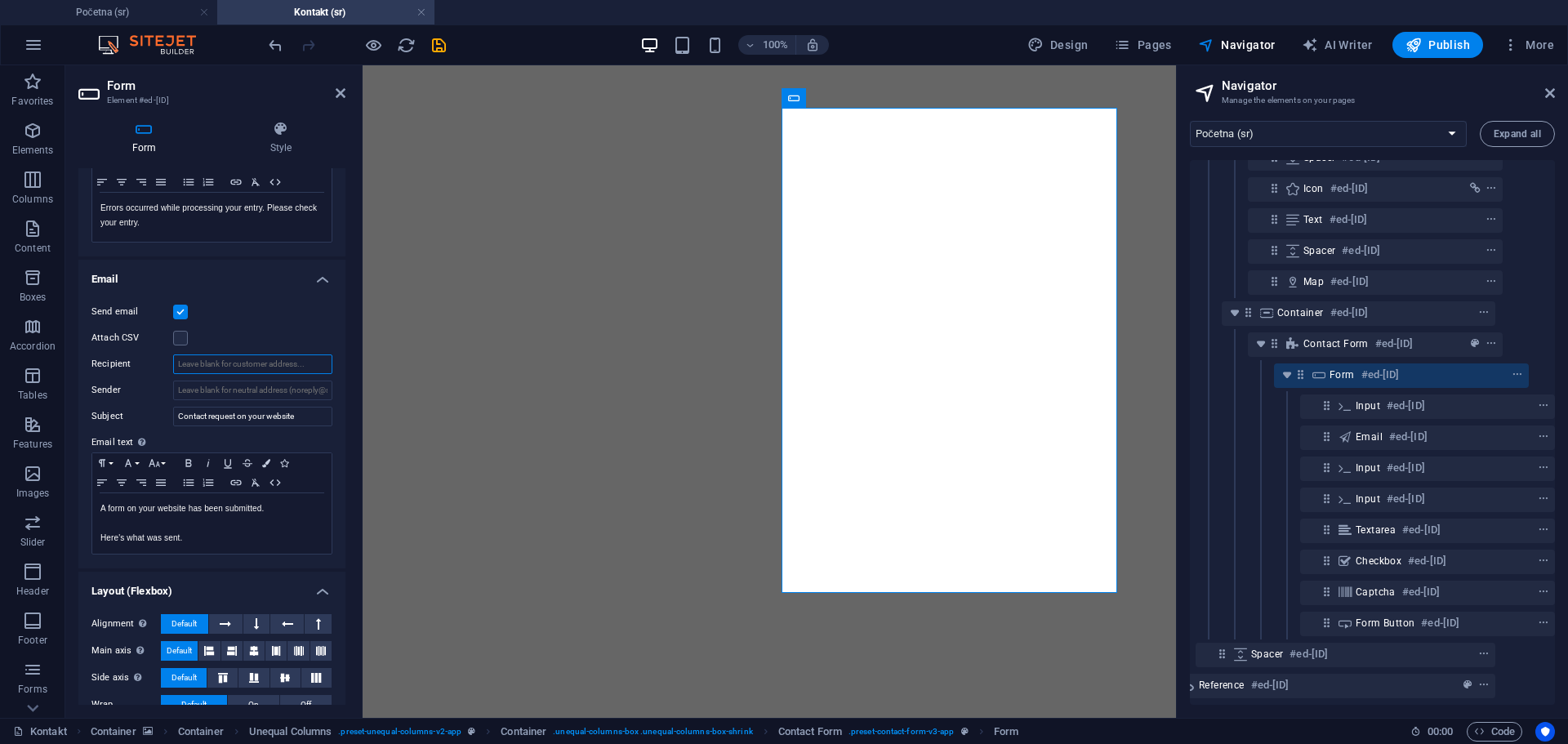 click on "Recipient" at bounding box center (252, 364) 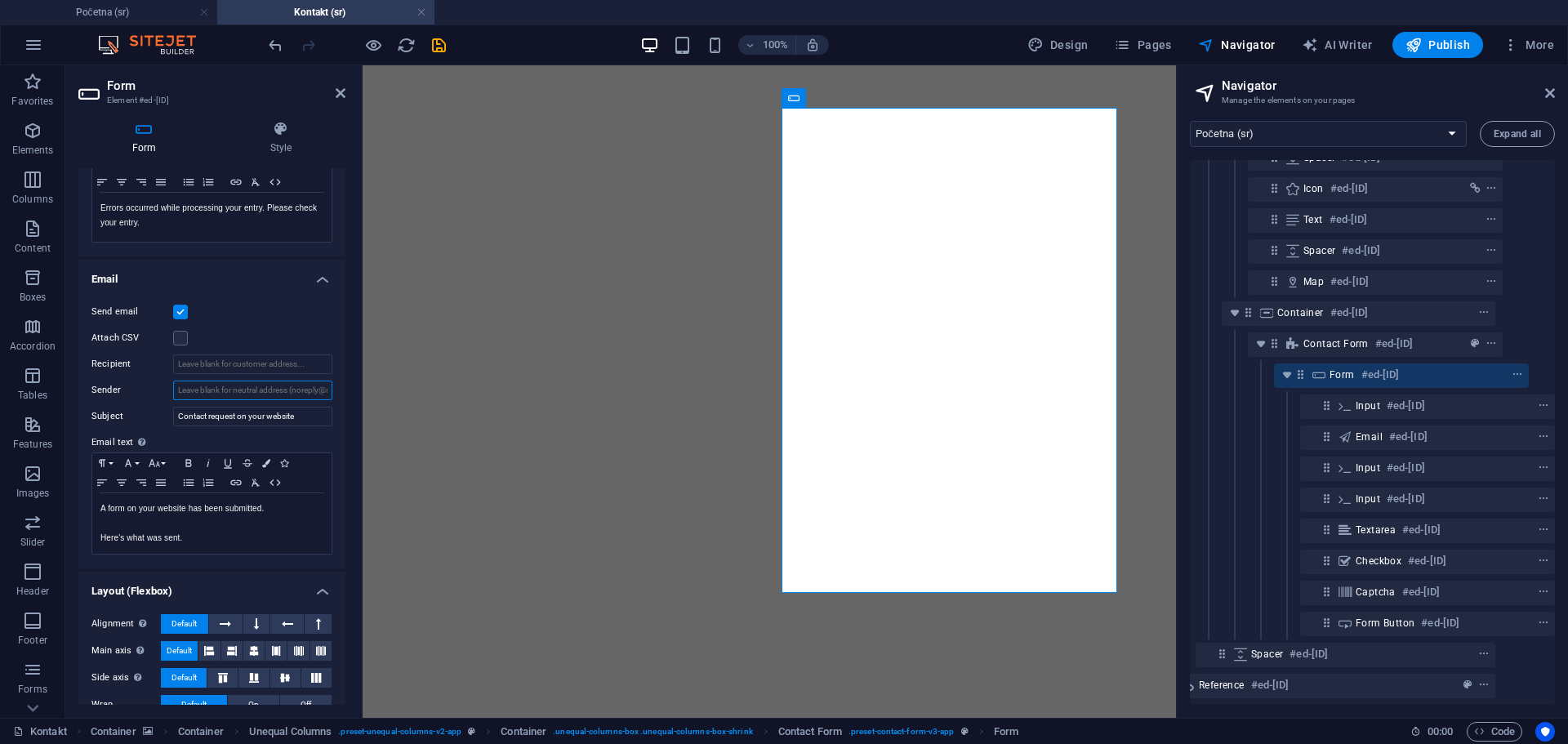 click on "Sender" at bounding box center [252, 390] 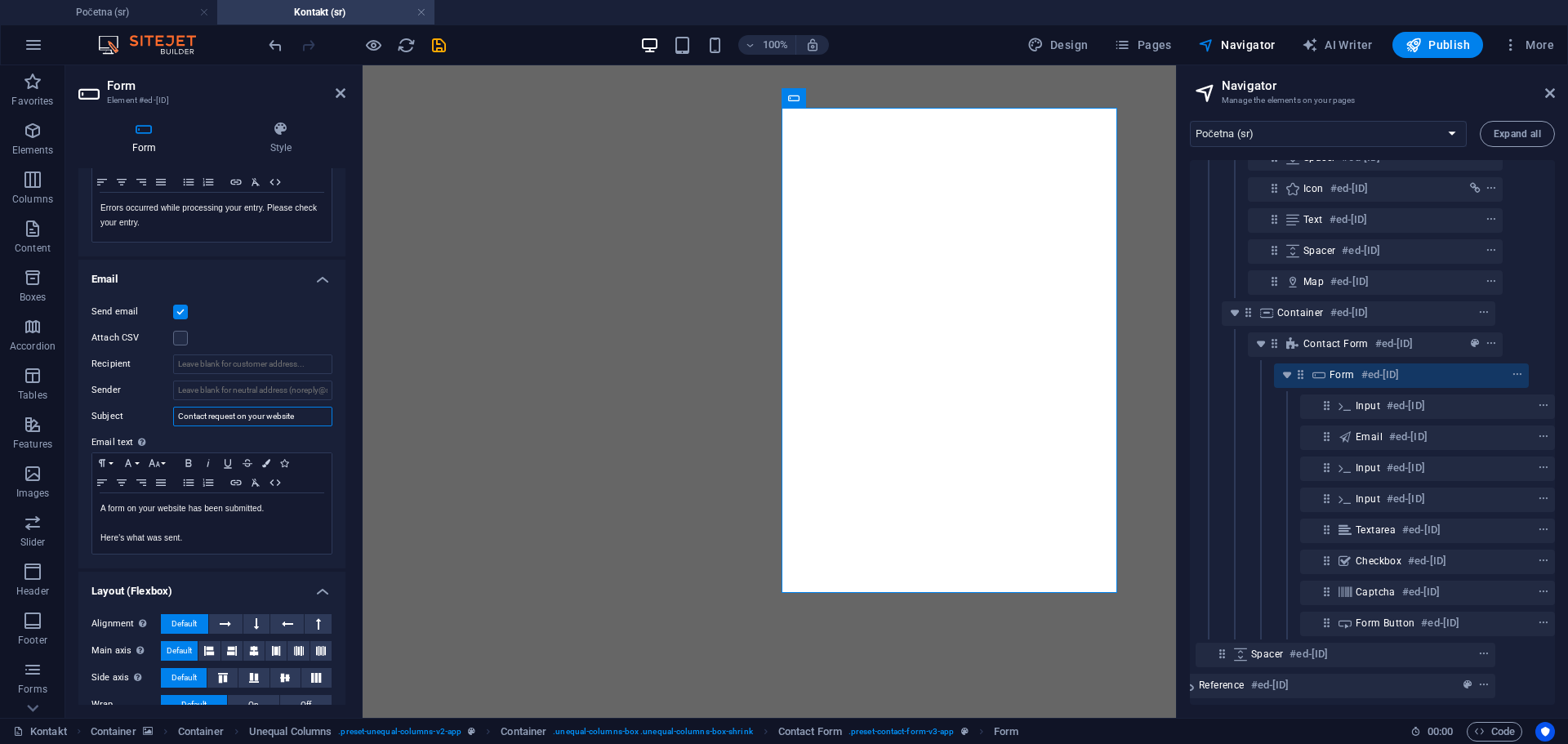 click on "Contact request on your website" at bounding box center (252, 417) 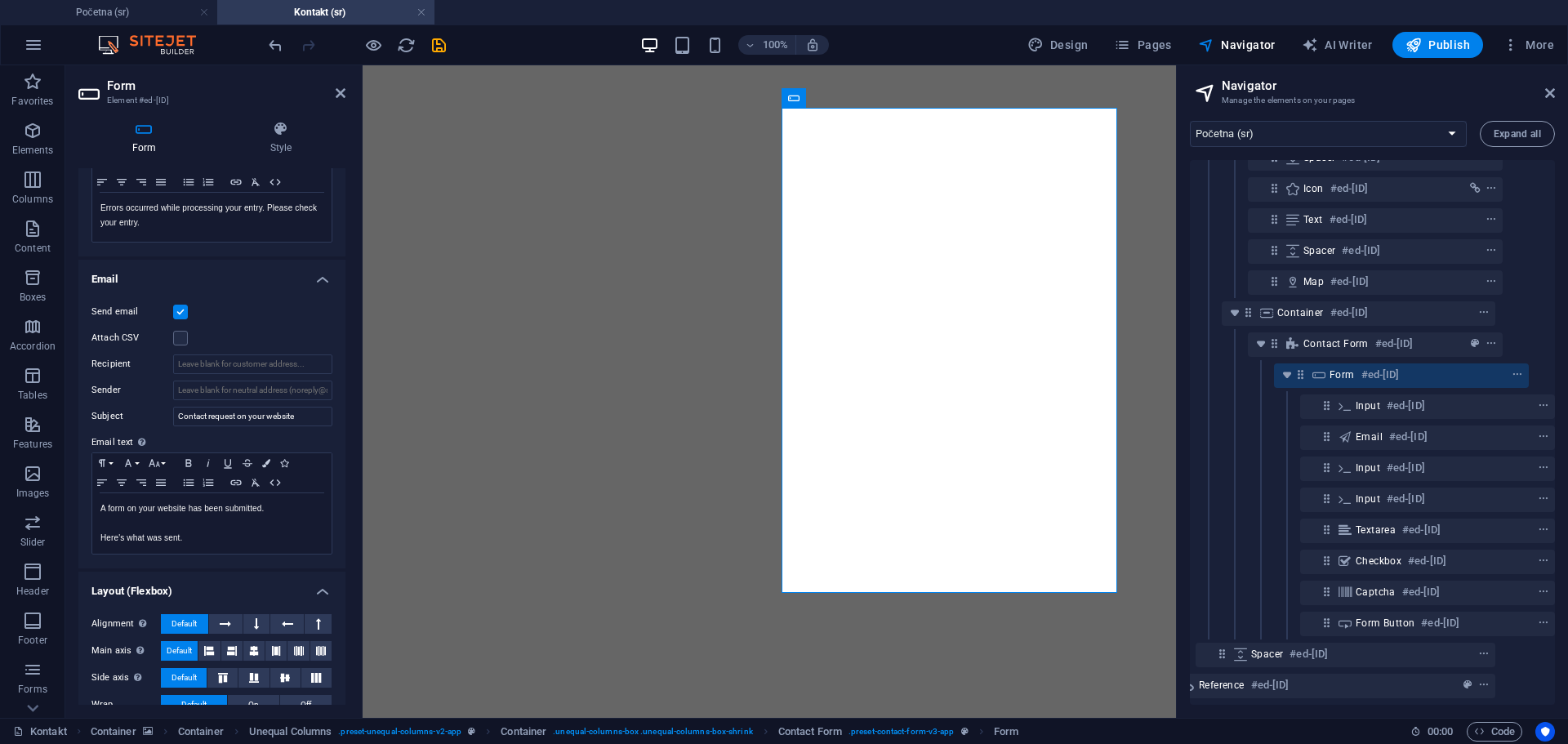 click on "Email text Define text to be sent if form inputs should be sent by email." at bounding box center (212, 443) 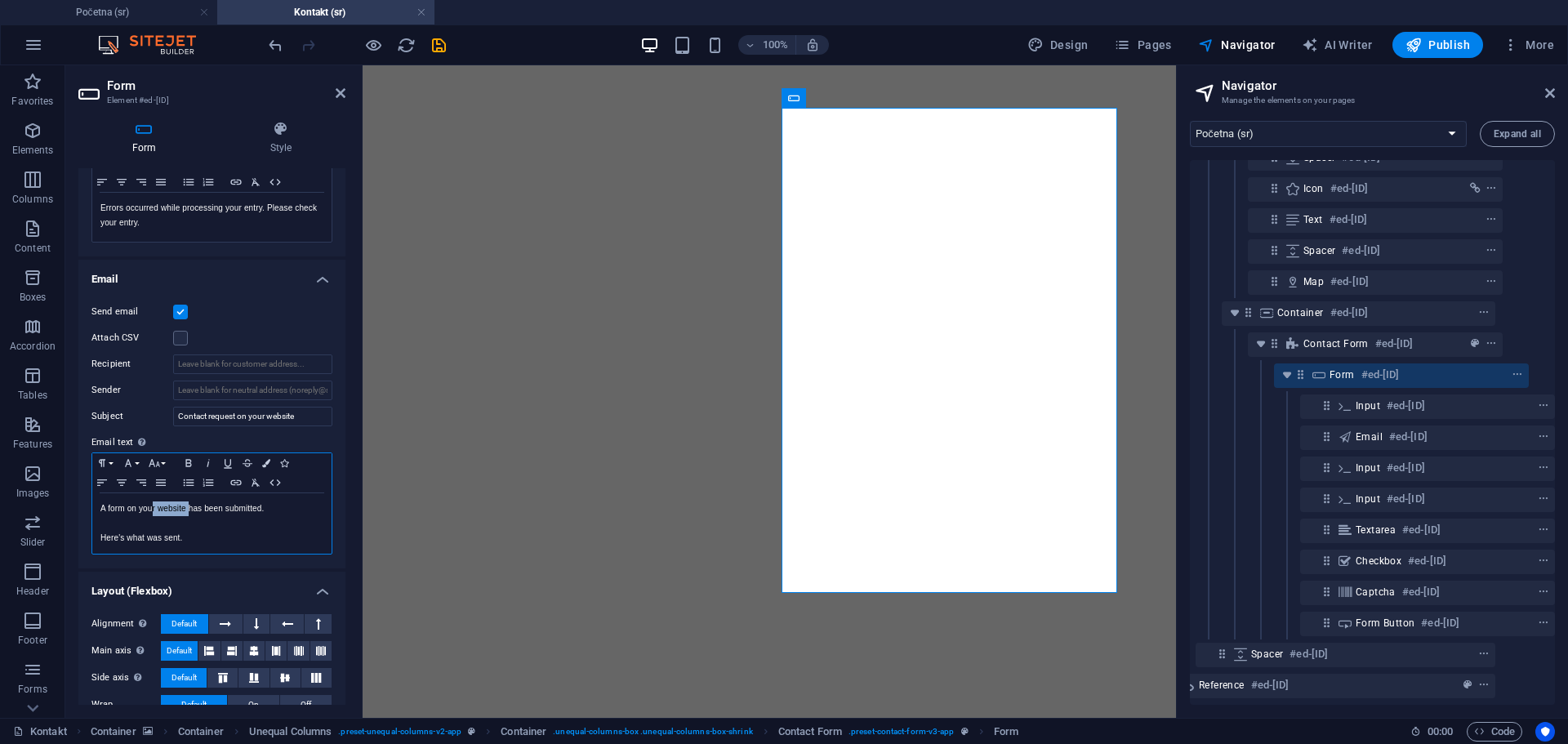 drag, startPoint x: 171, startPoint y: 501, endPoint x: 194, endPoint y: 502, distance: 23.021729 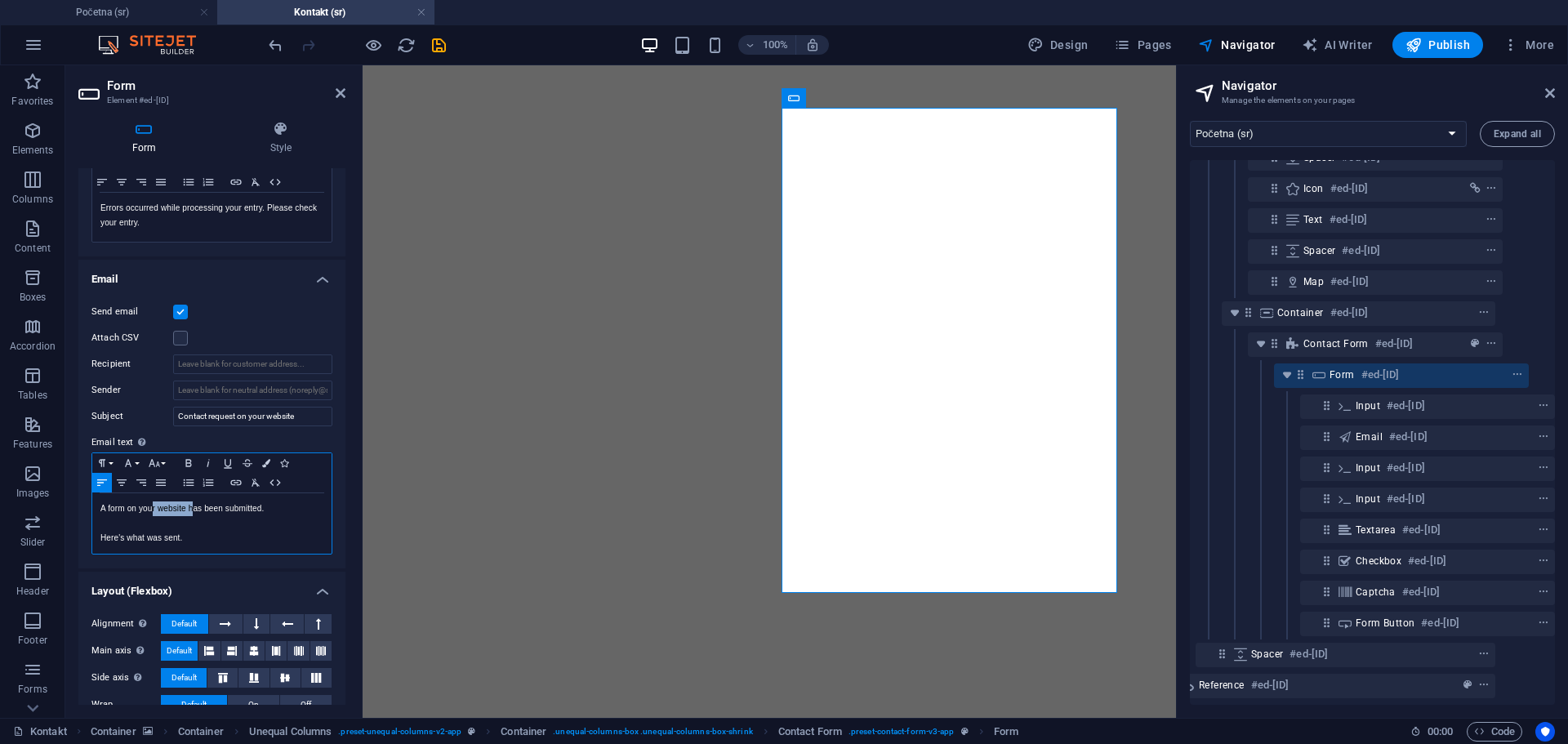 click on "A form on your website has been submitted." at bounding box center (212, 509) 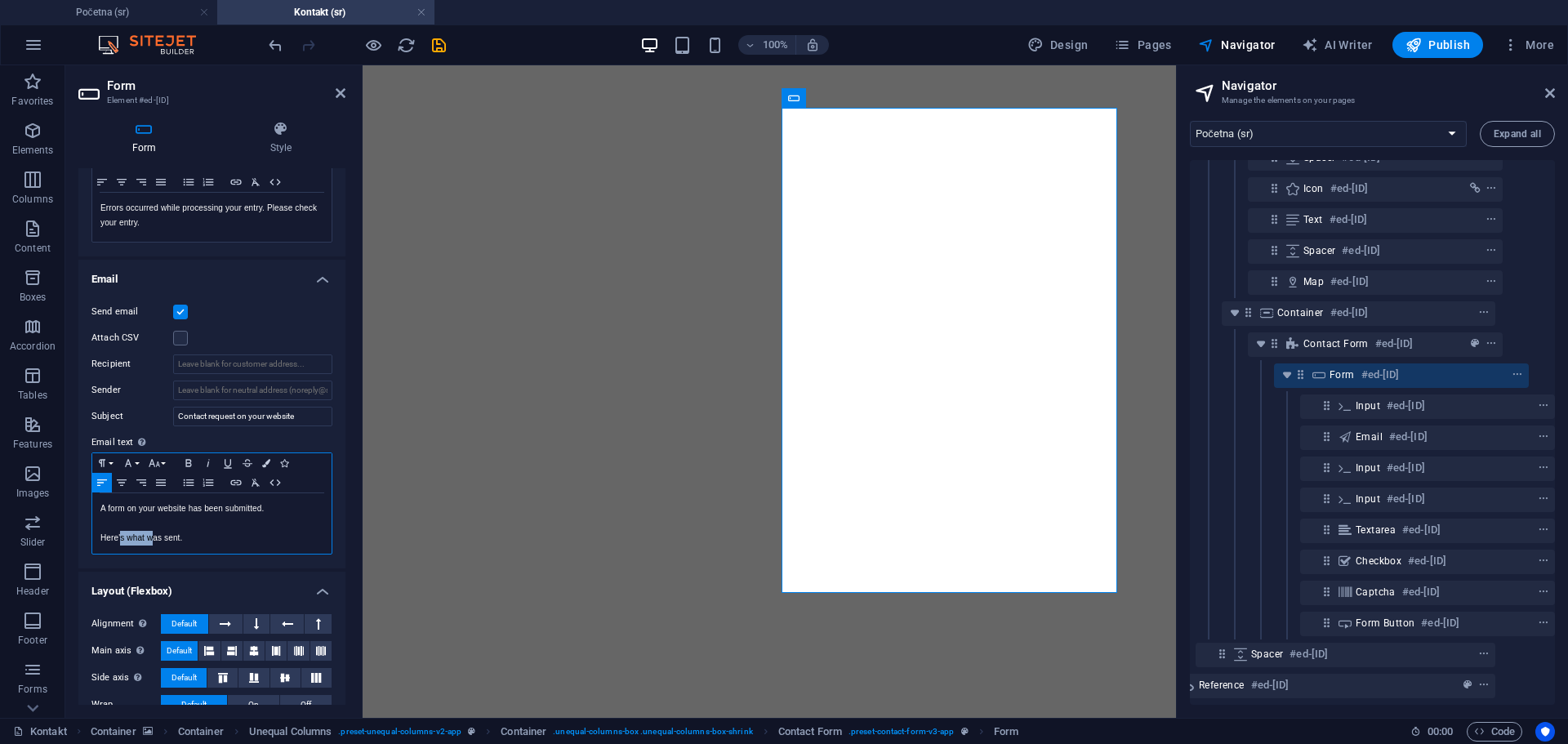 drag, startPoint x: 120, startPoint y: 538, endPoint x: 156, endPoint y: 537, distance: 36.01389 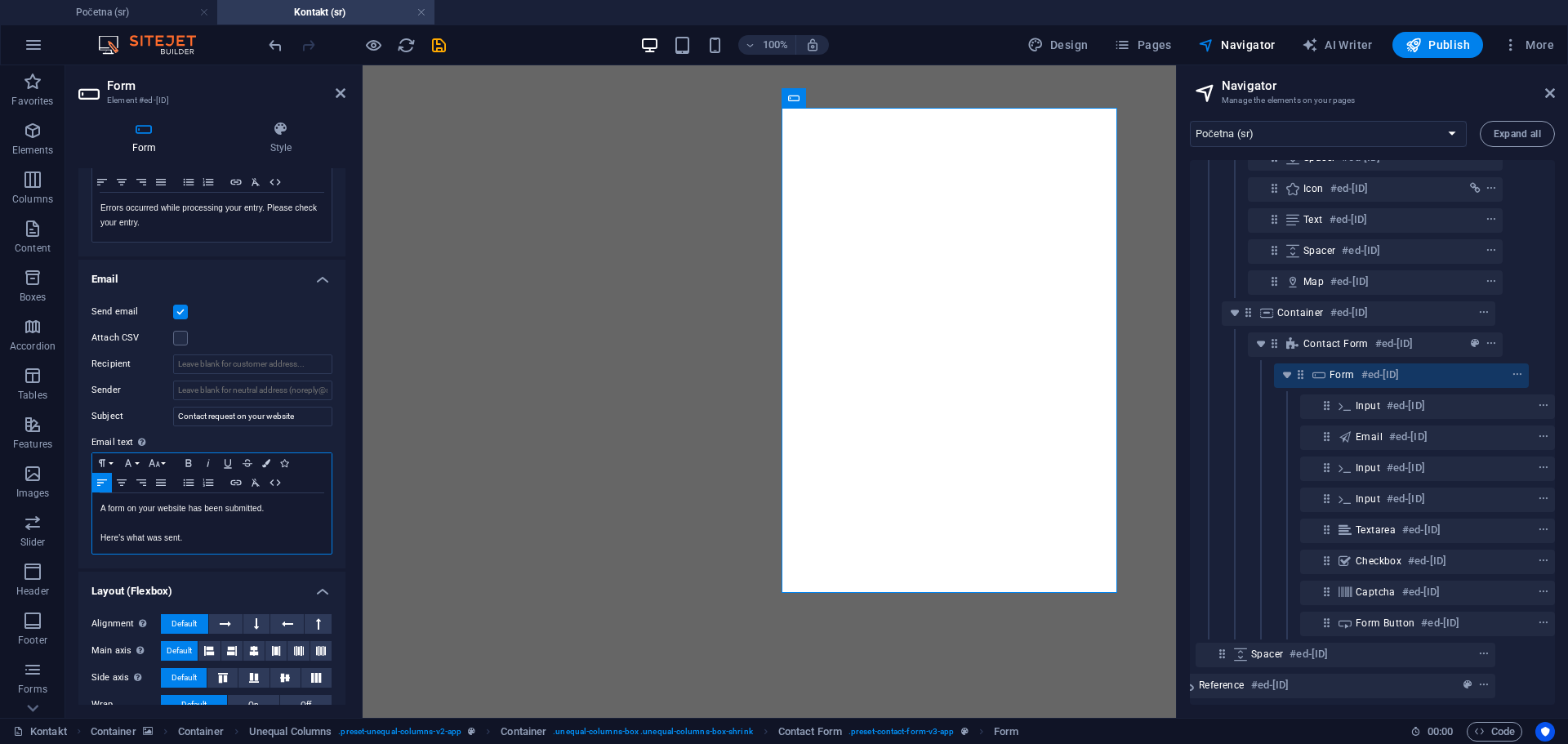 click on "Here's what was sent." at bounding box center [212, 538] 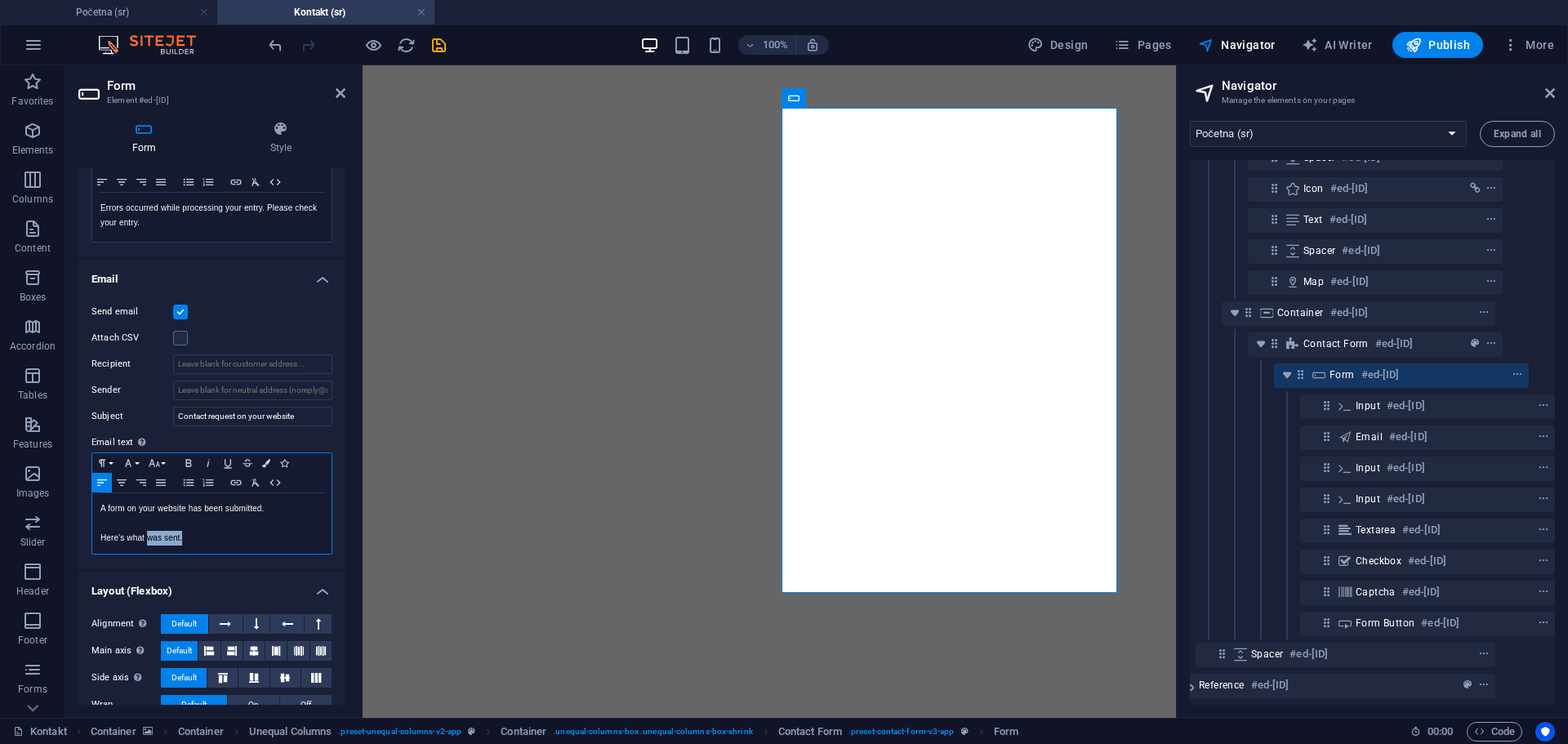click on "Here's what was sent." at bounding box center [212, 538] 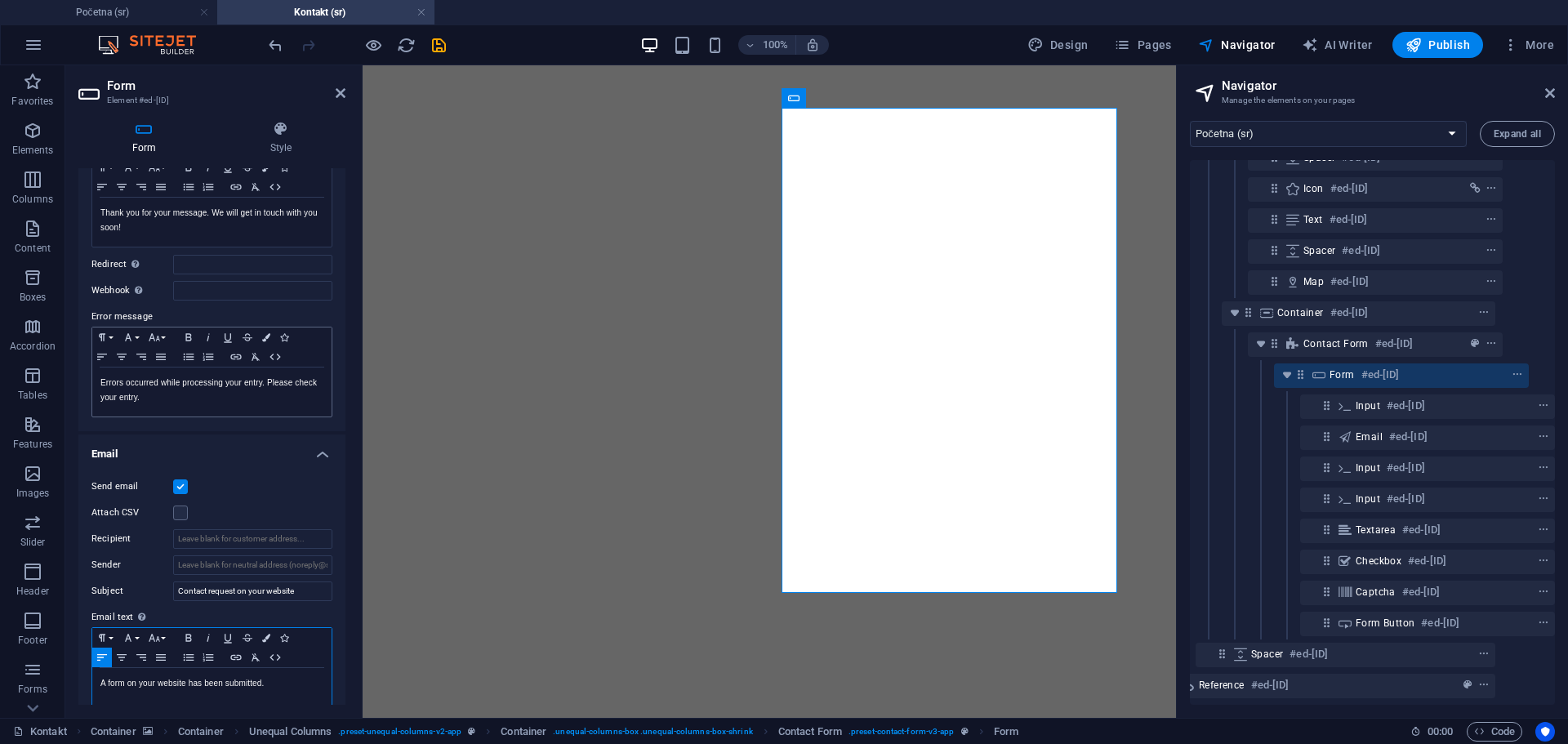 scroll, scrollTop: 0, scrollLeft: 0, axis: both 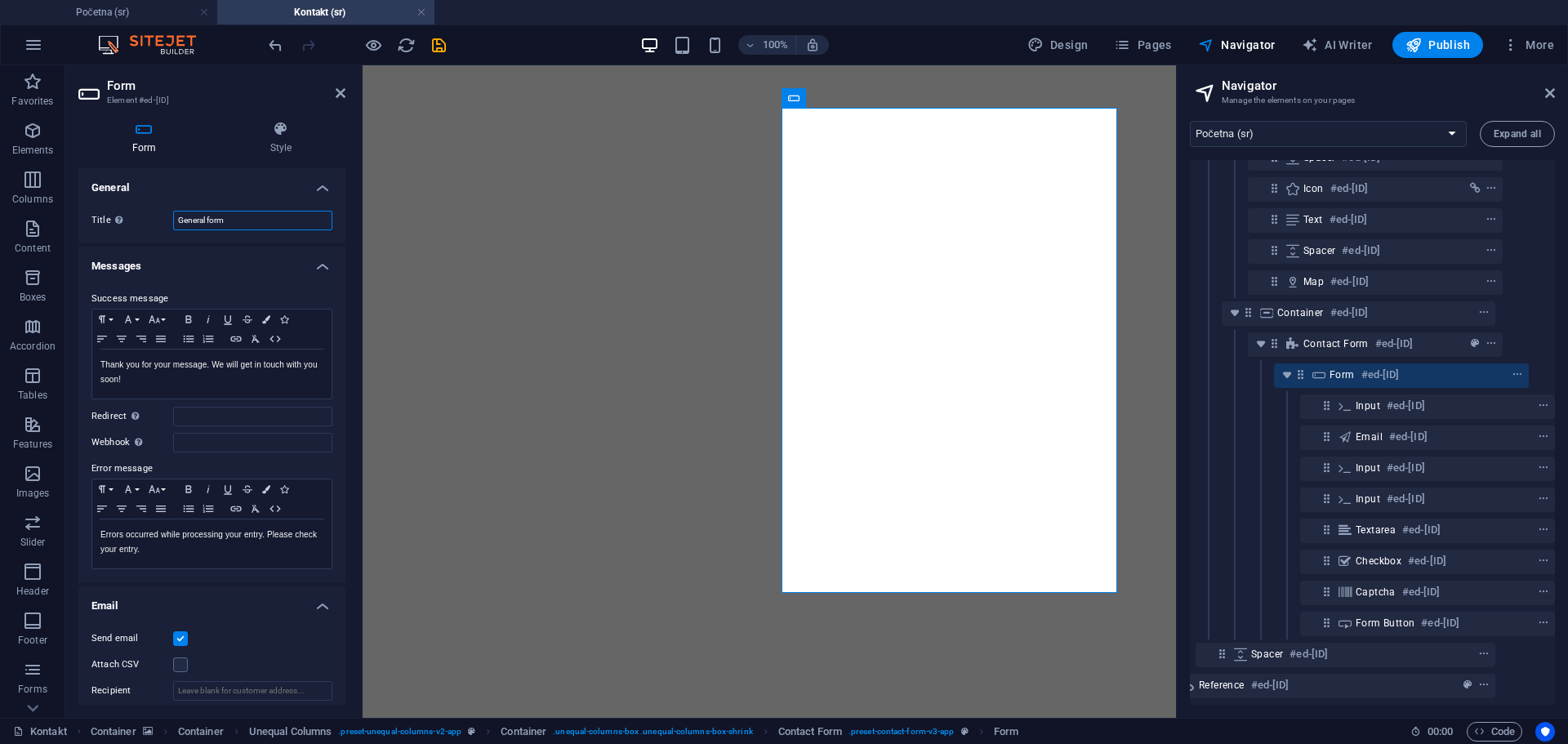 click on "General form" at bounding box center [252, 221] 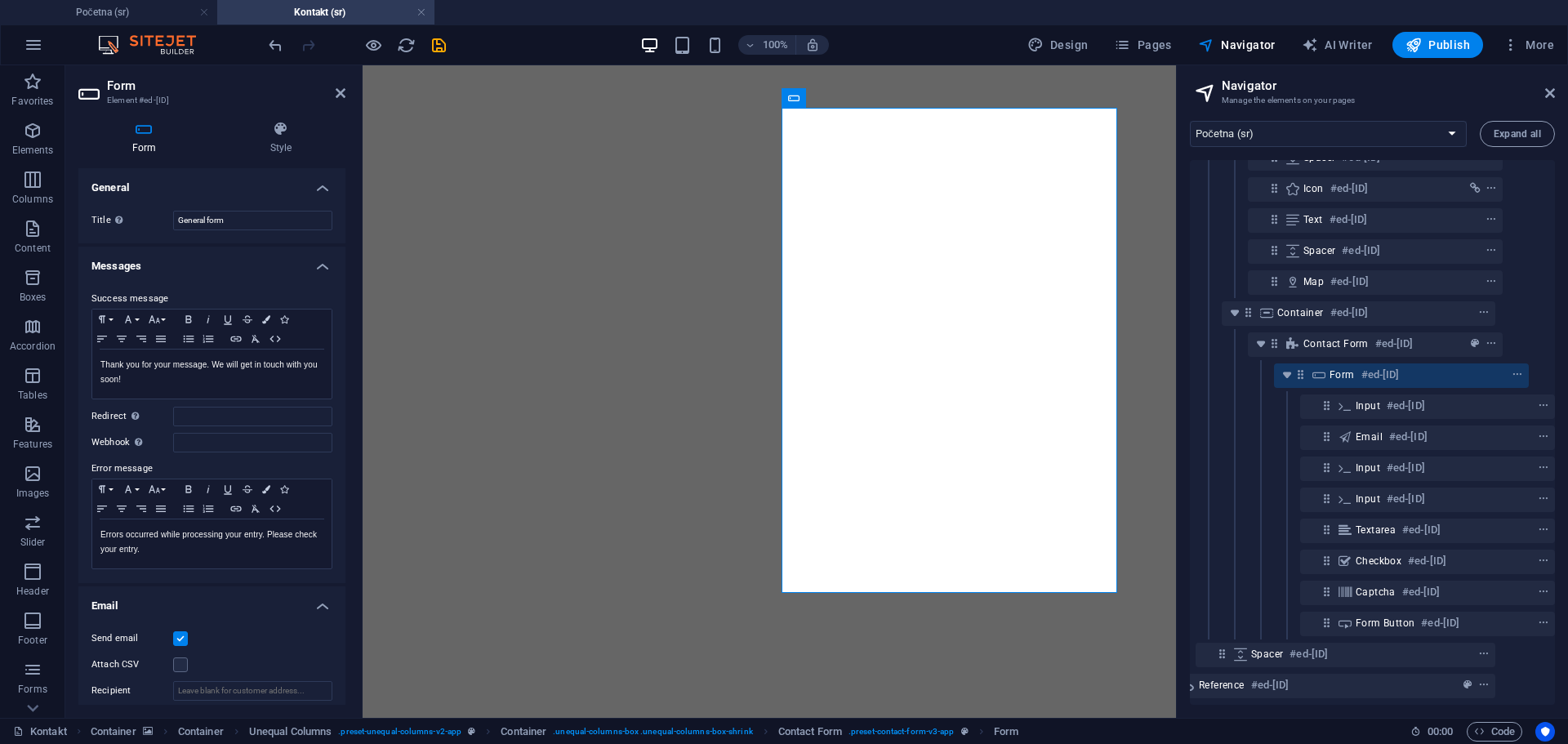 click on "Messages" at bounding box center (212, 261) 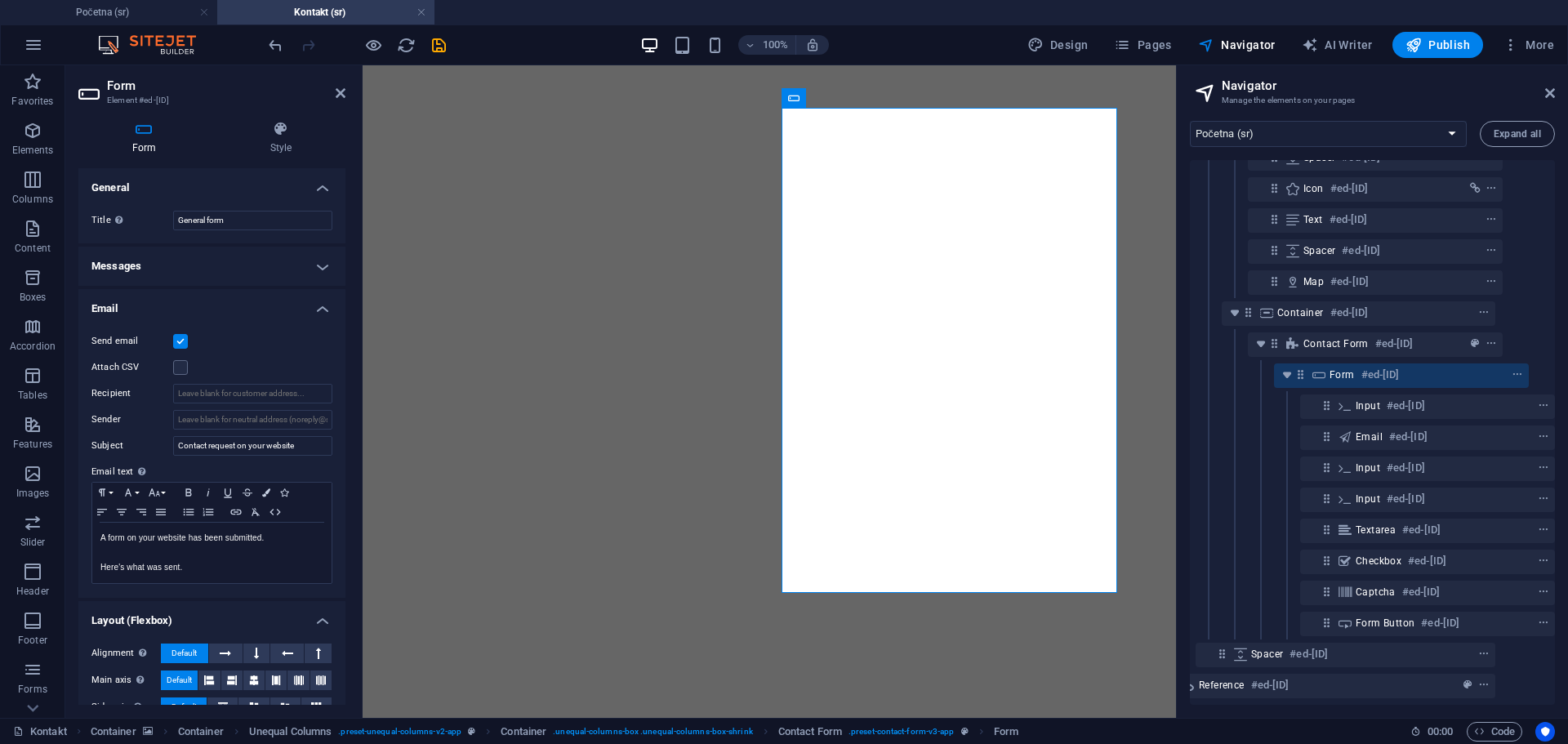 click on "Messages" at bounding box center [212, 266] 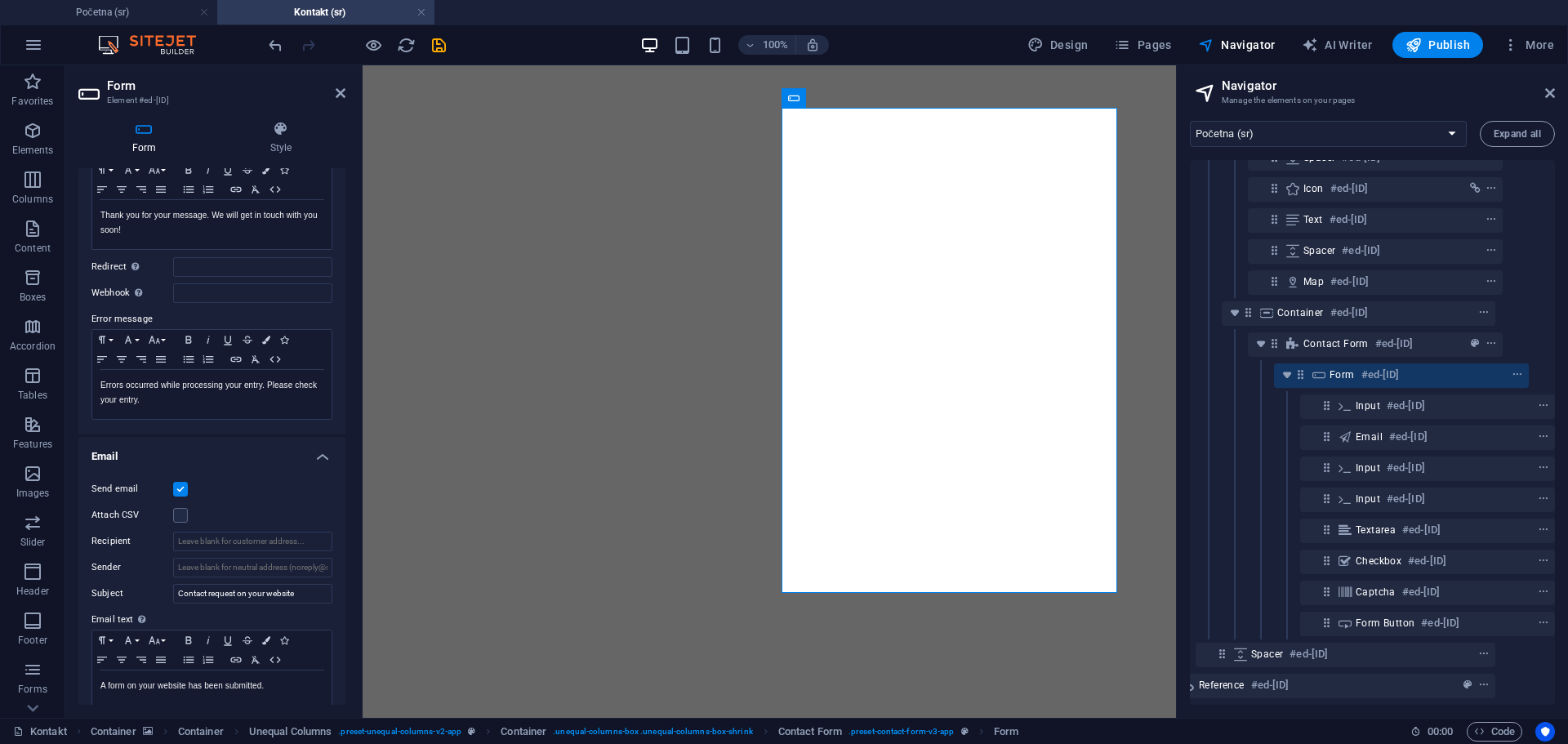 scroll, scrollTop: 163, scrollLeft: 0, axis: vertical 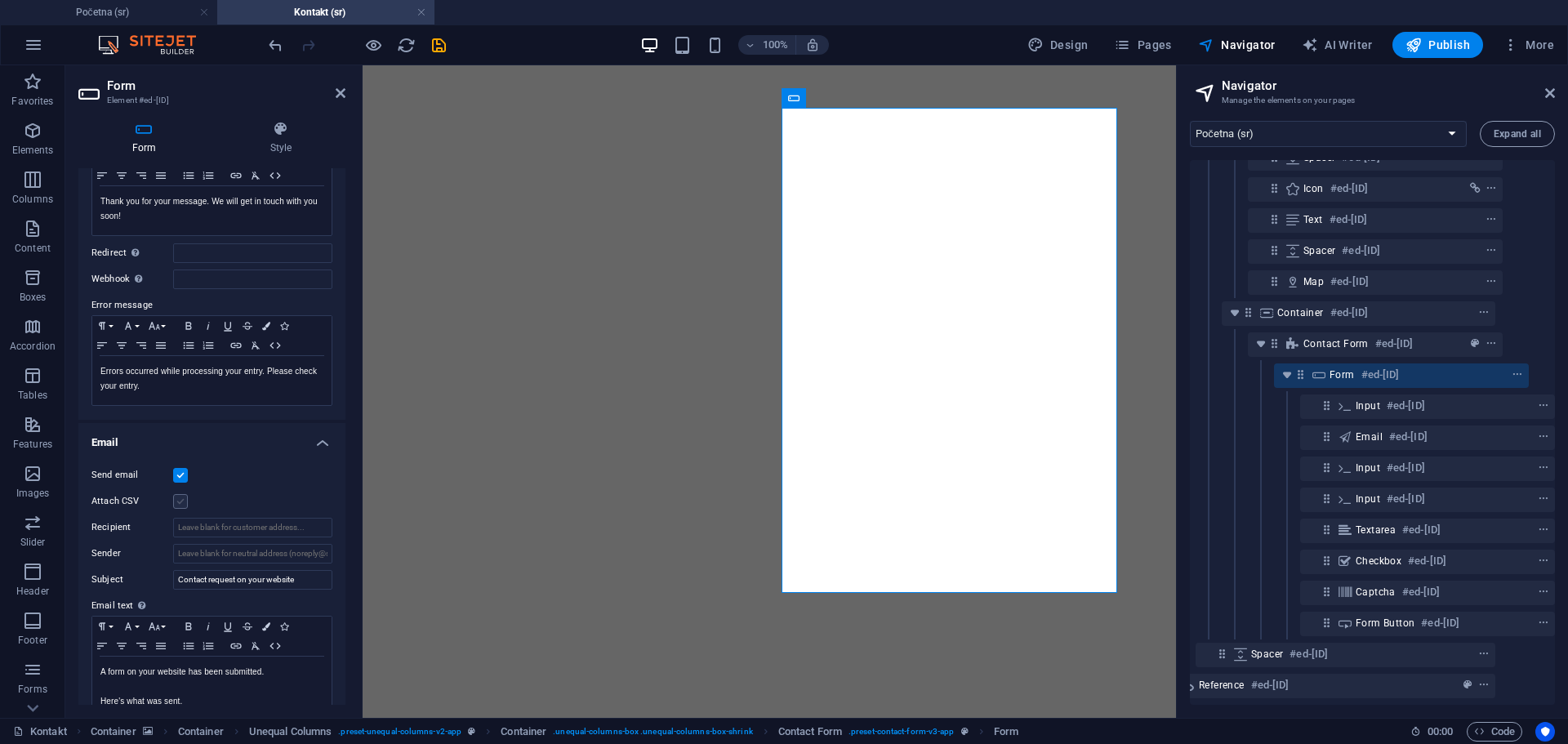 click at bounding box center [180, 501] 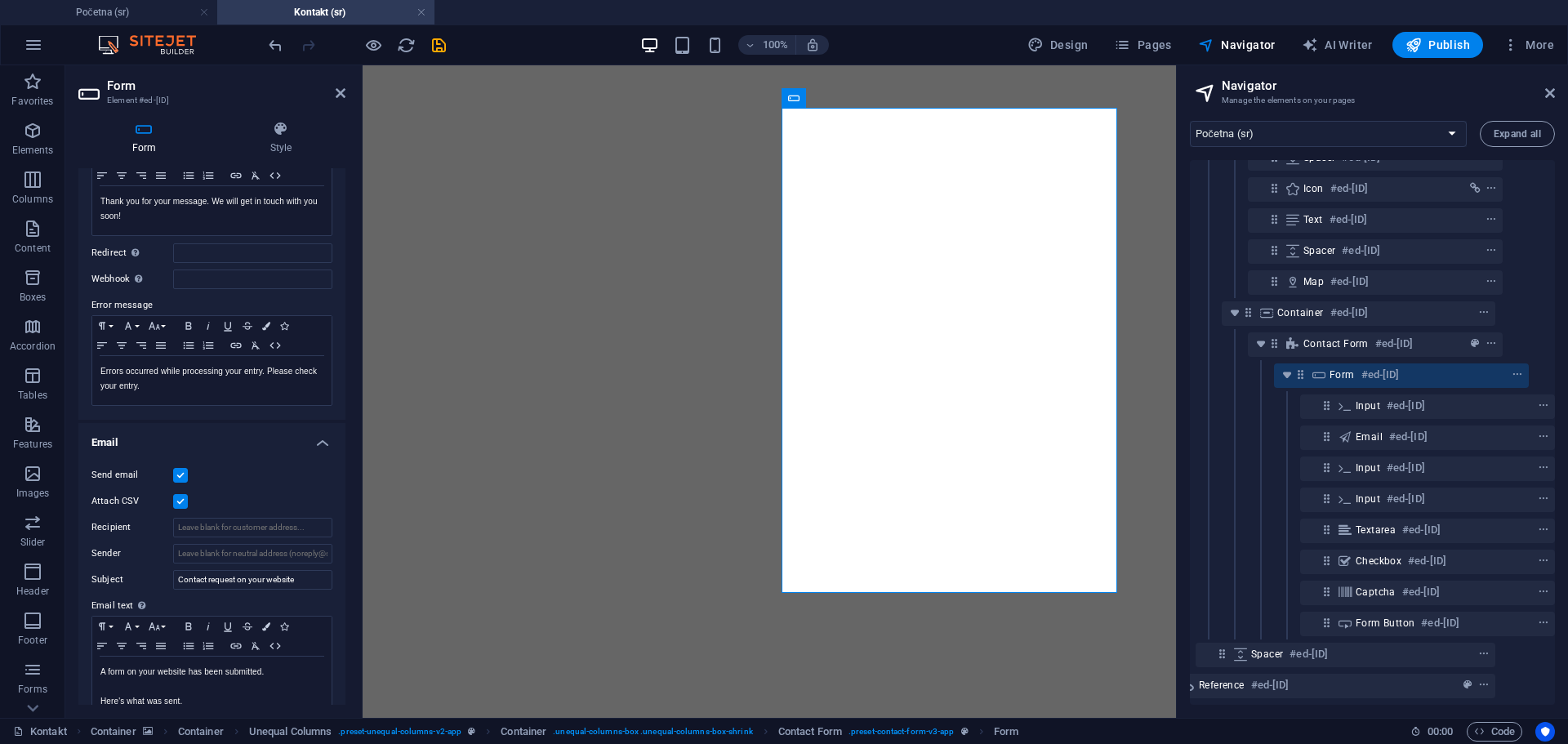 click at bounding box center (180, 501) 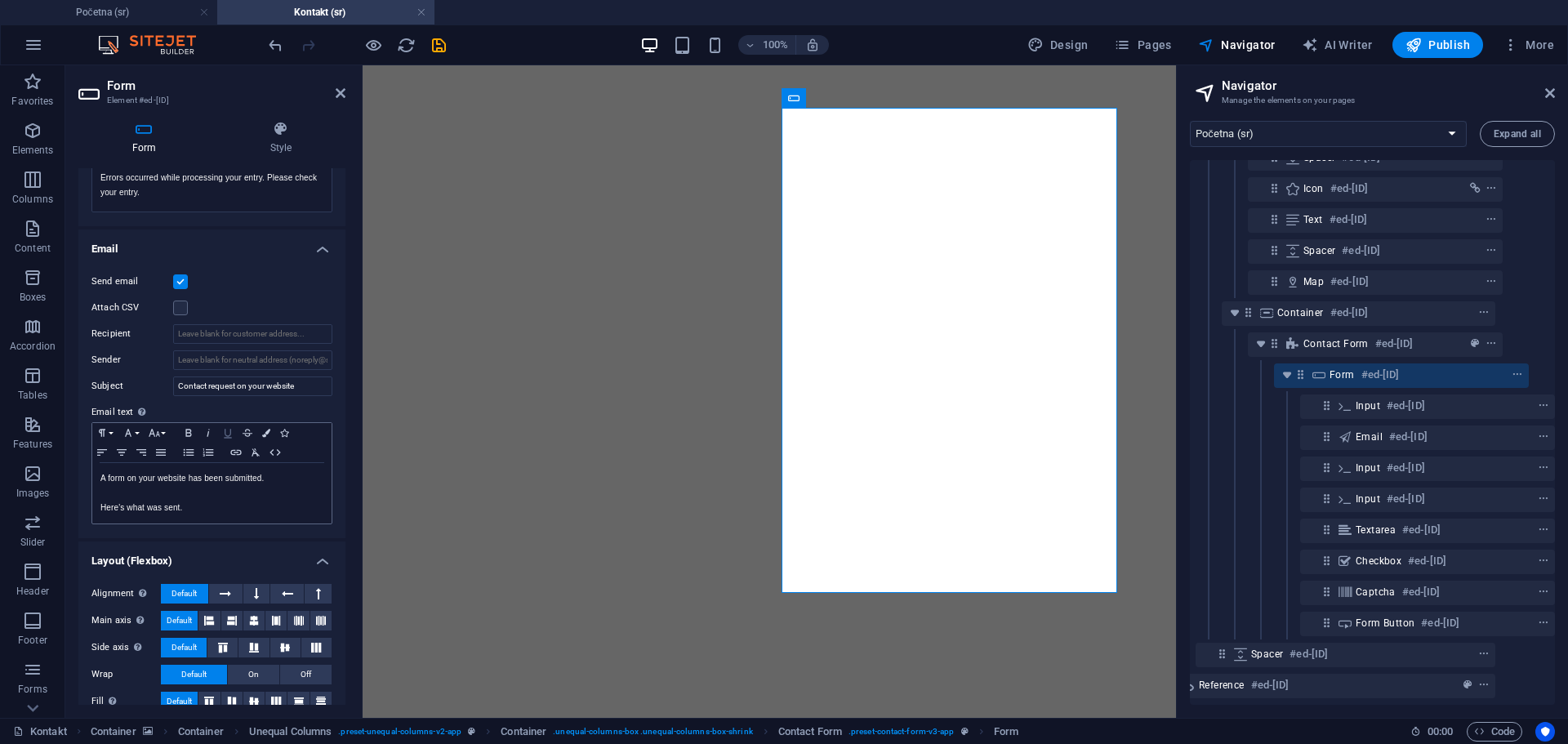 scroll, scrollTop: 377, scrollLeft: 0, axis: vertical 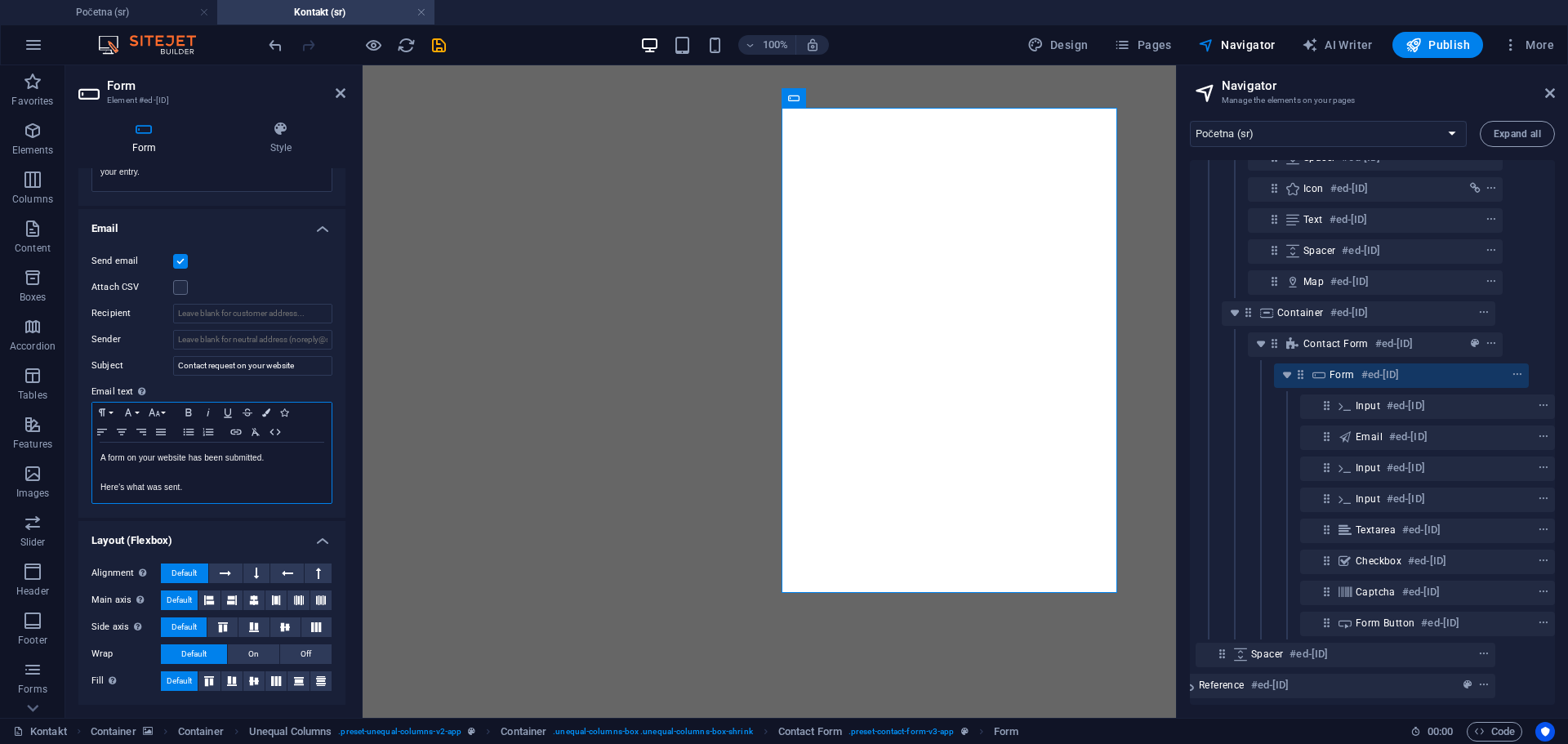 click on "Here's what was sent." at bounding box center (212, 488) 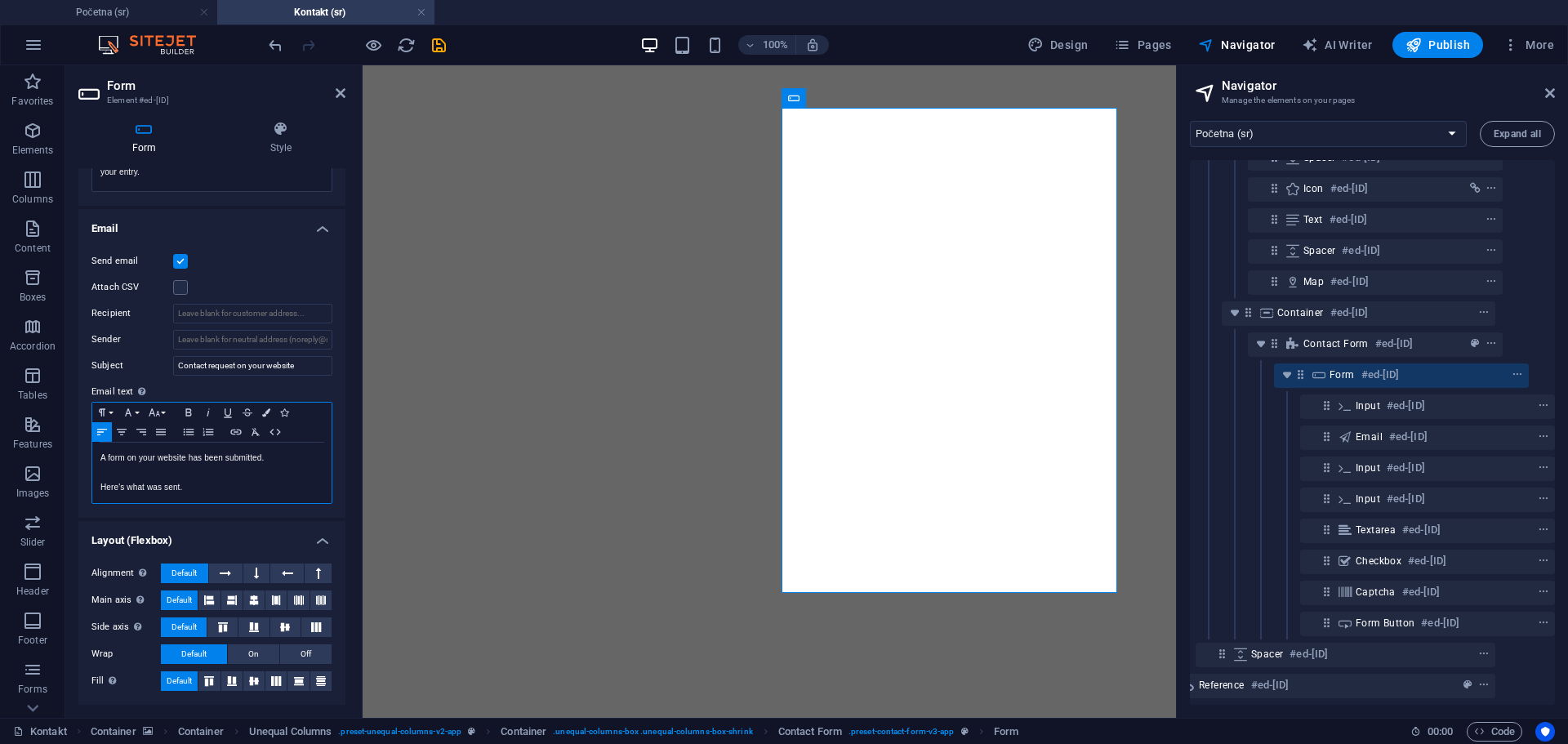 click on "Here's what was sent." at bounding box center [212, 488] 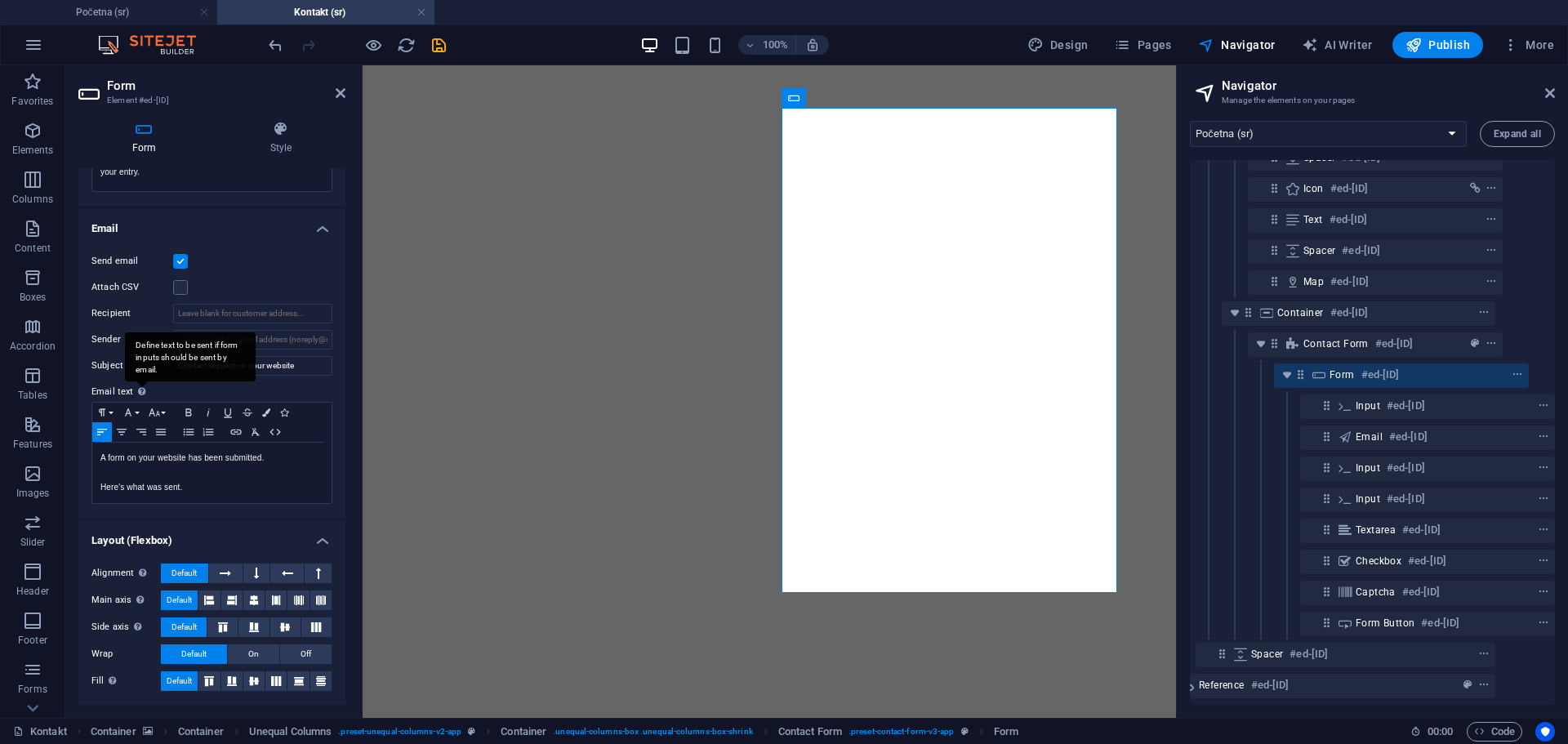 click on "Define text to be sent if form inputs should be sent by email." at bounding box center [190, 357] 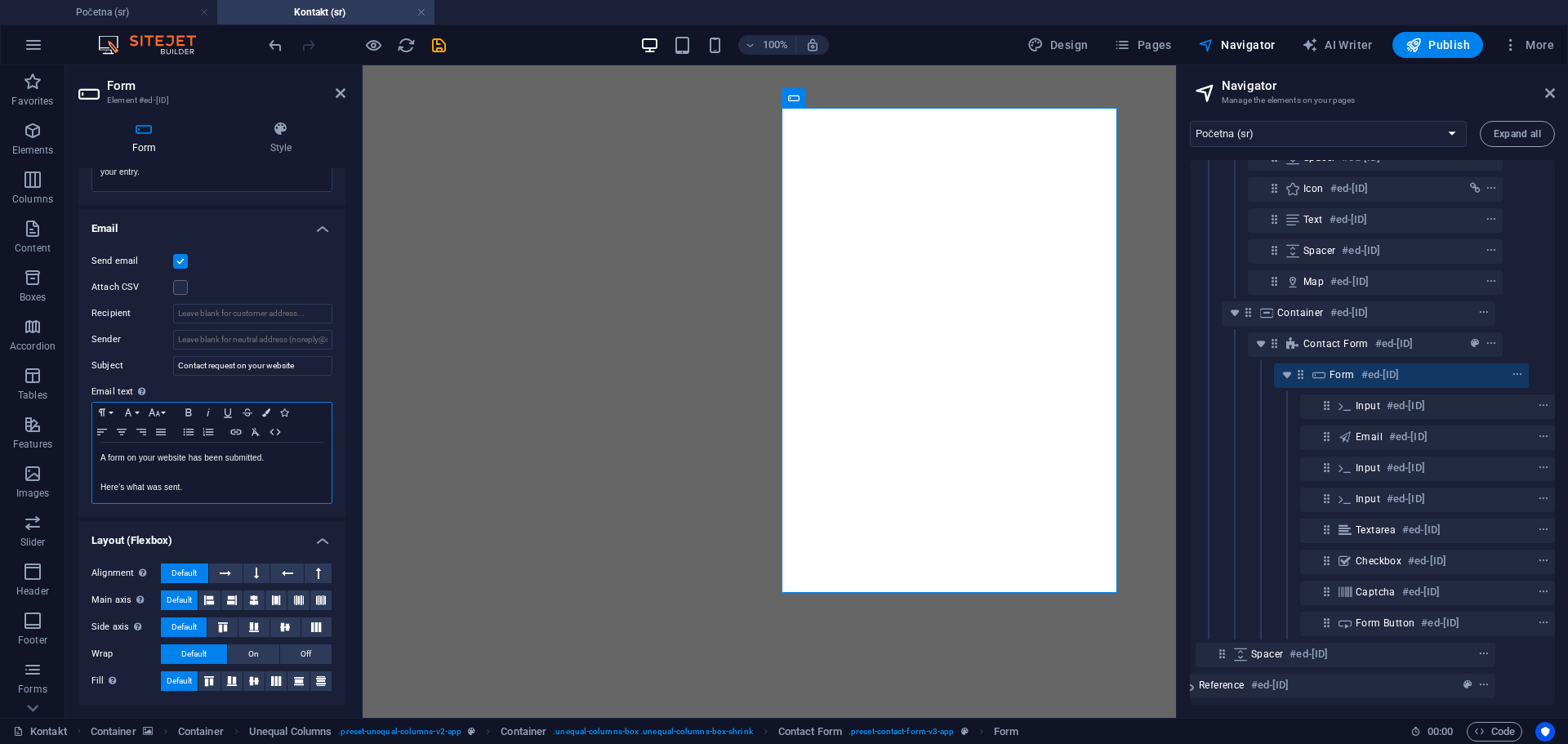 click on "A form on your website has been submitted. Here's what was sent." at bounding box center (212, 473) 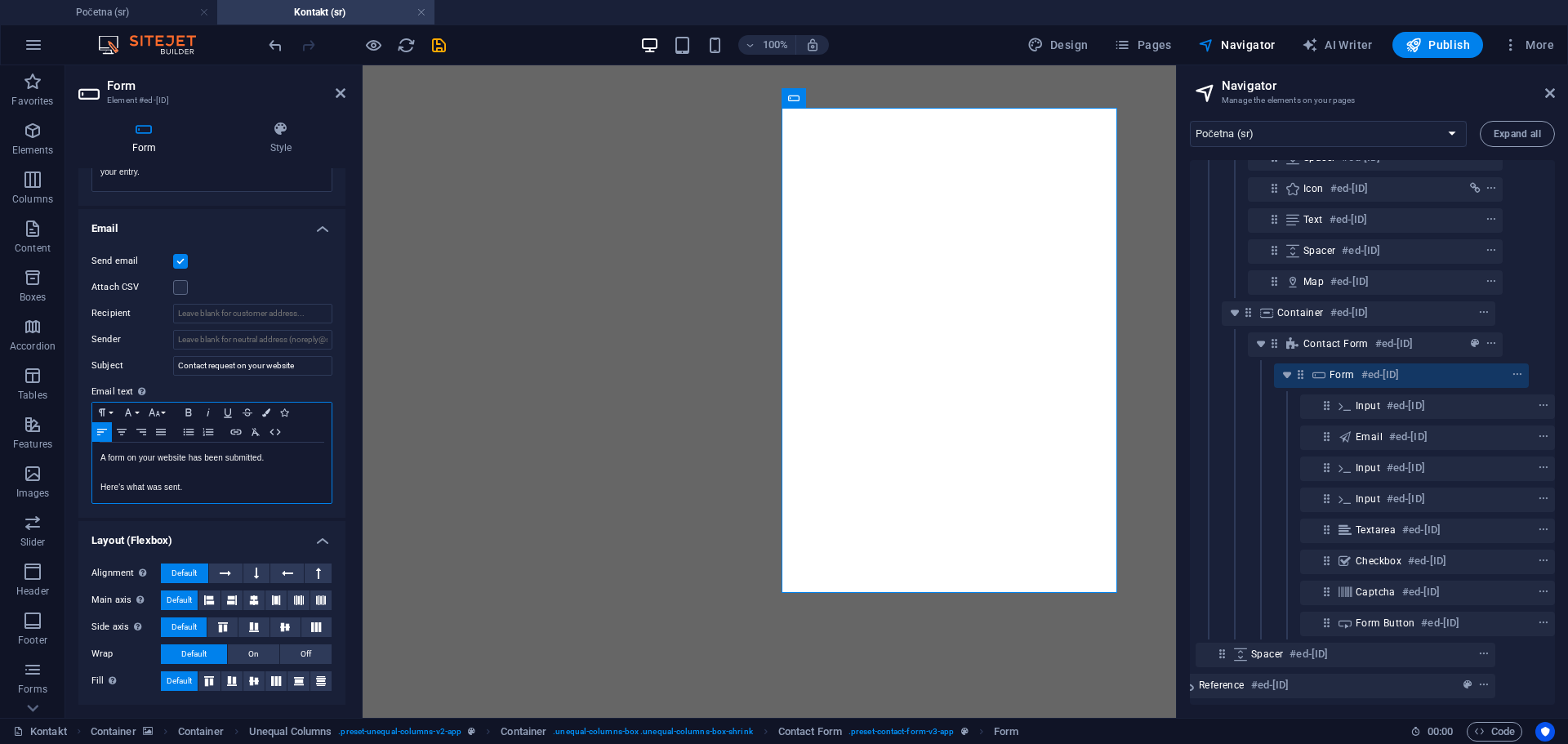click on "A form on your website has been submitted. Here's what was sent." at bounding box center (212, 473) 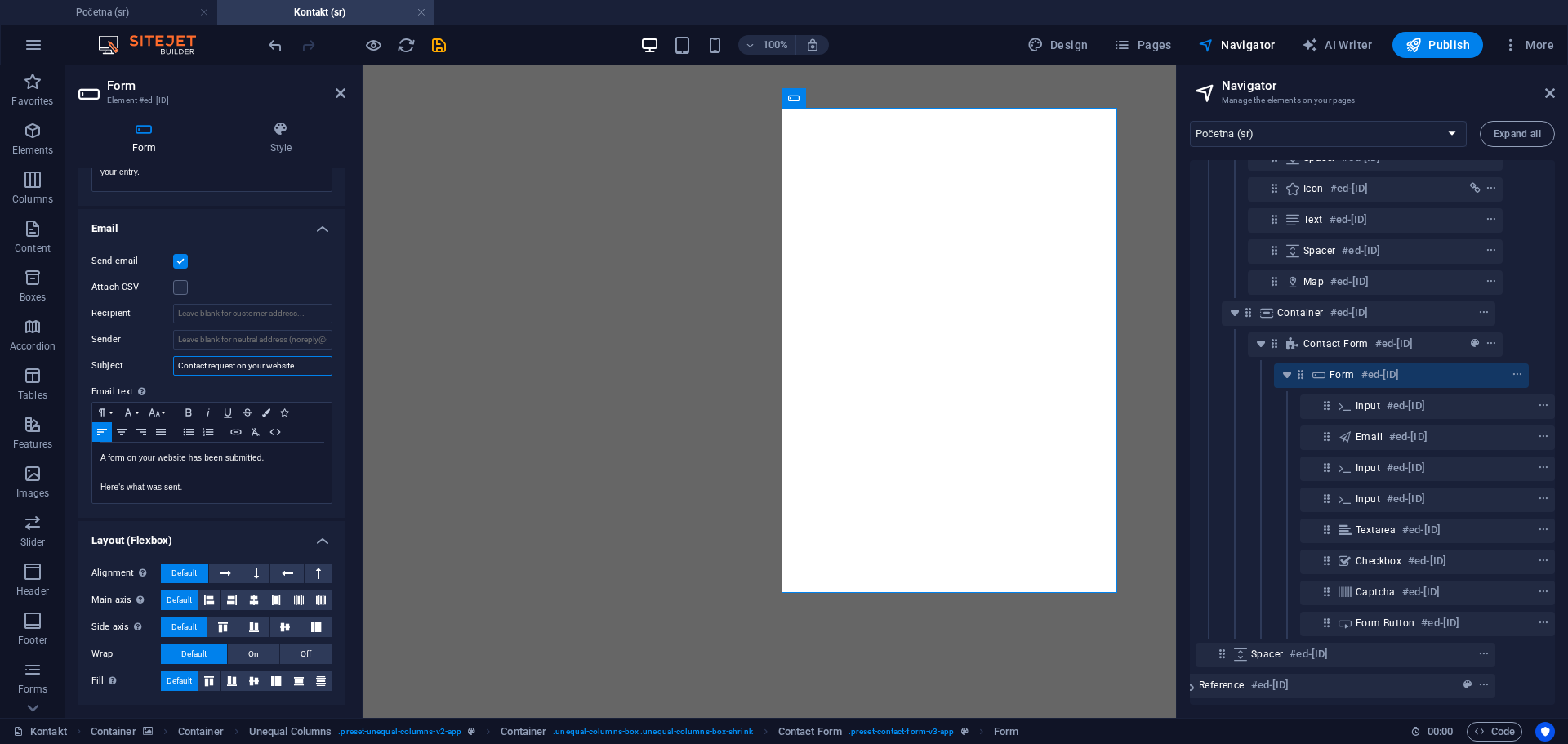 click on "Contact request on your website" at bounding box center [252, 366] 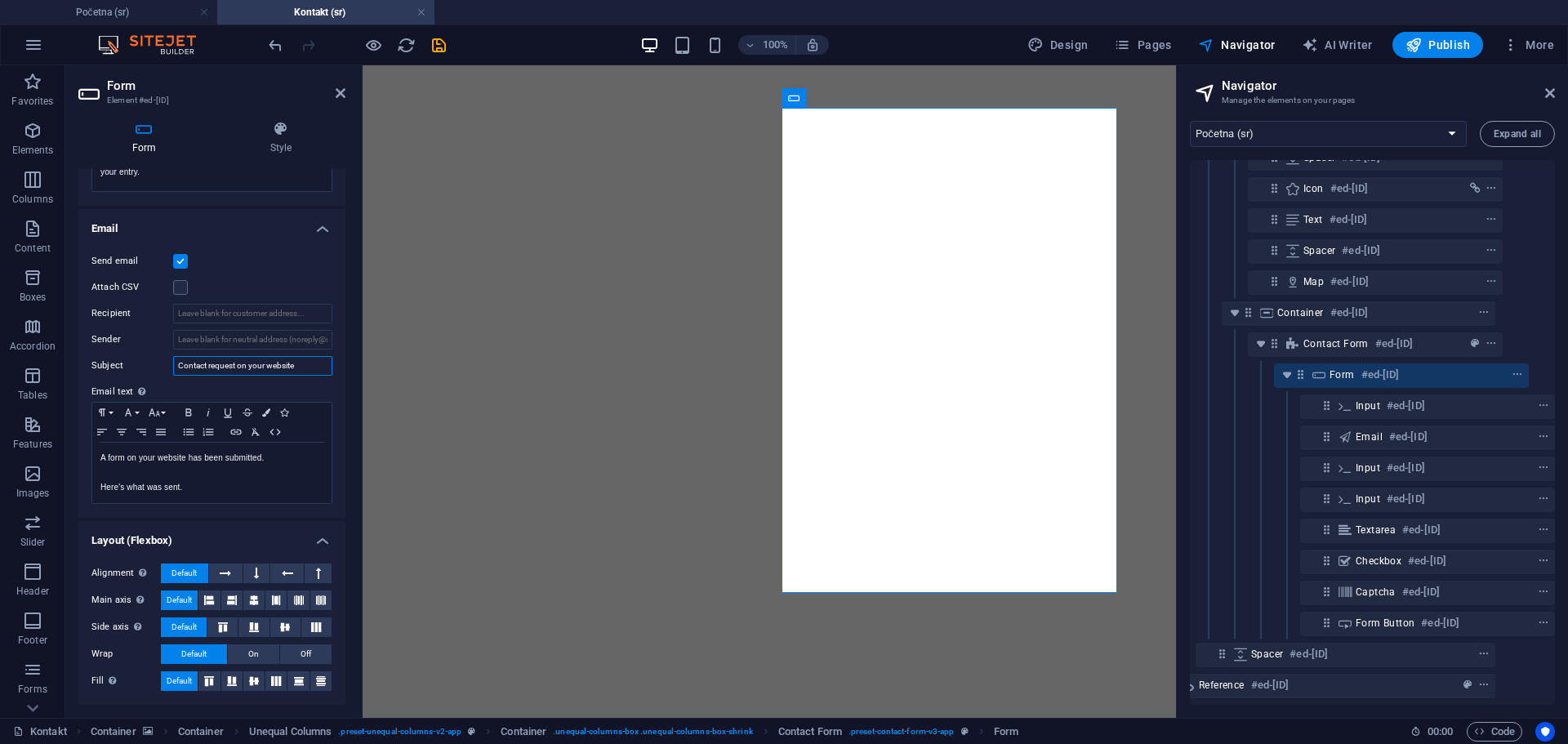 click on "Contact request on your website" at bounding box center (252, 366) 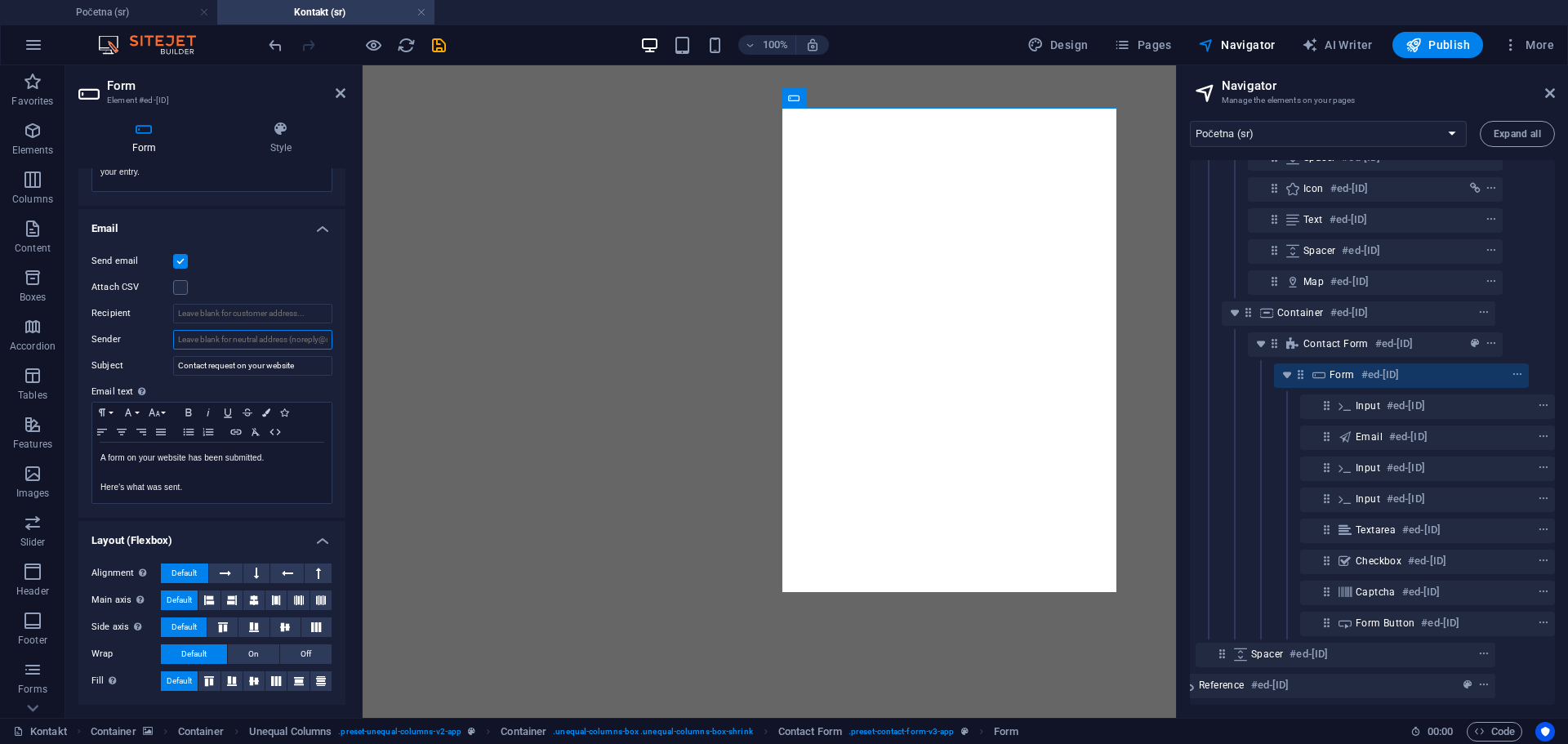 click on "Sender" at bounding box center [252, 340] 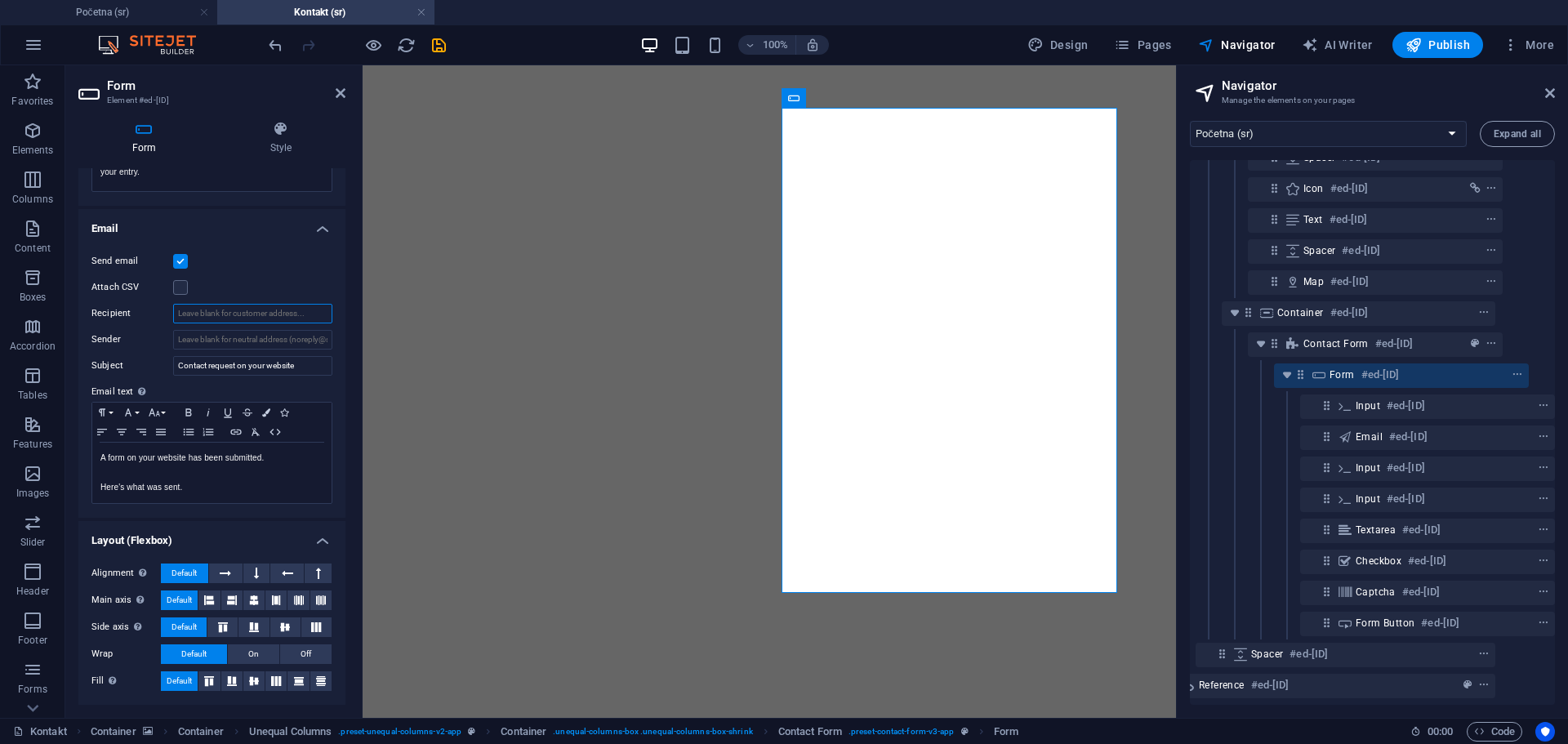 click on "Recipient" at bounding box center [252, 314] 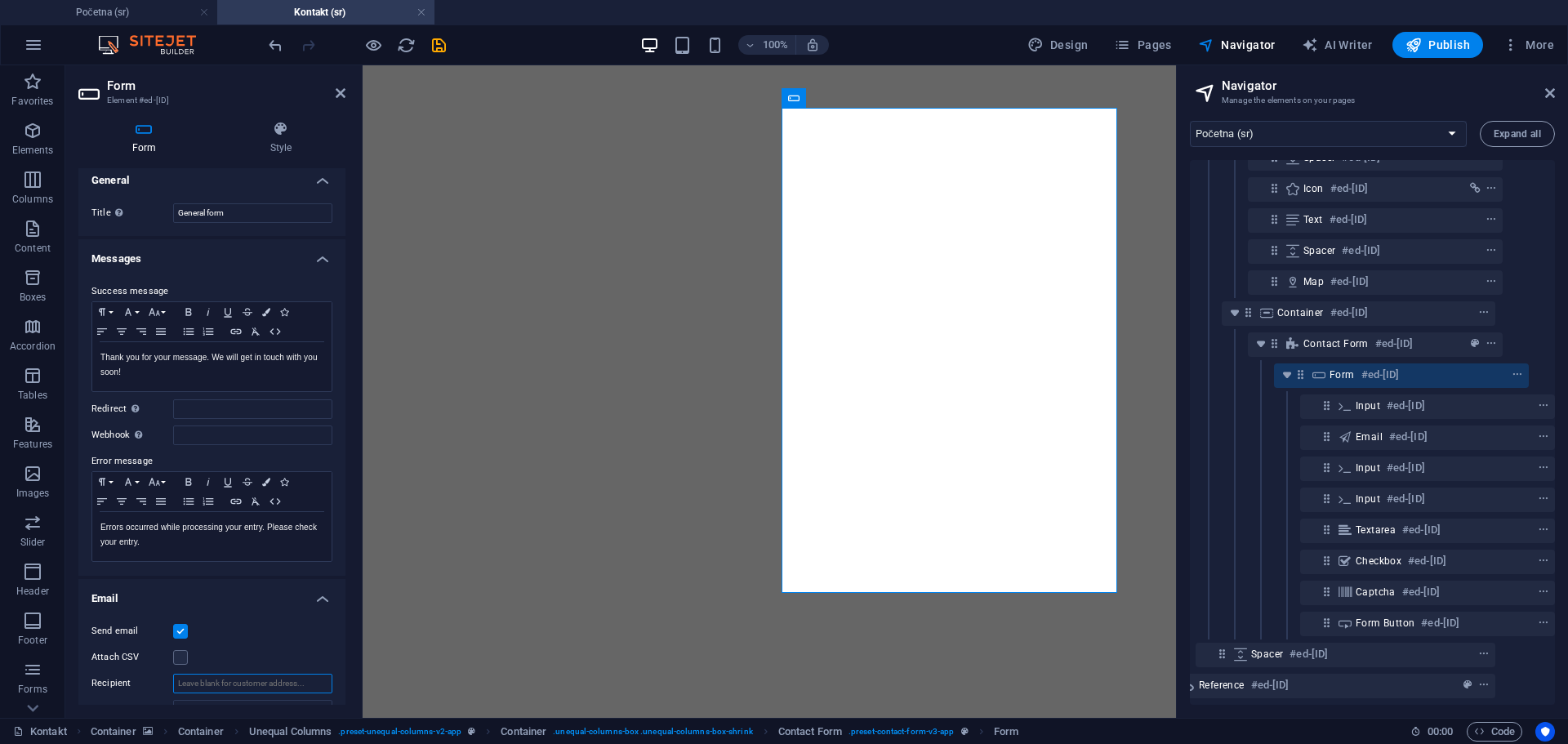 scroll, scrollTop: 0, scrollLeft: 0, axis: both 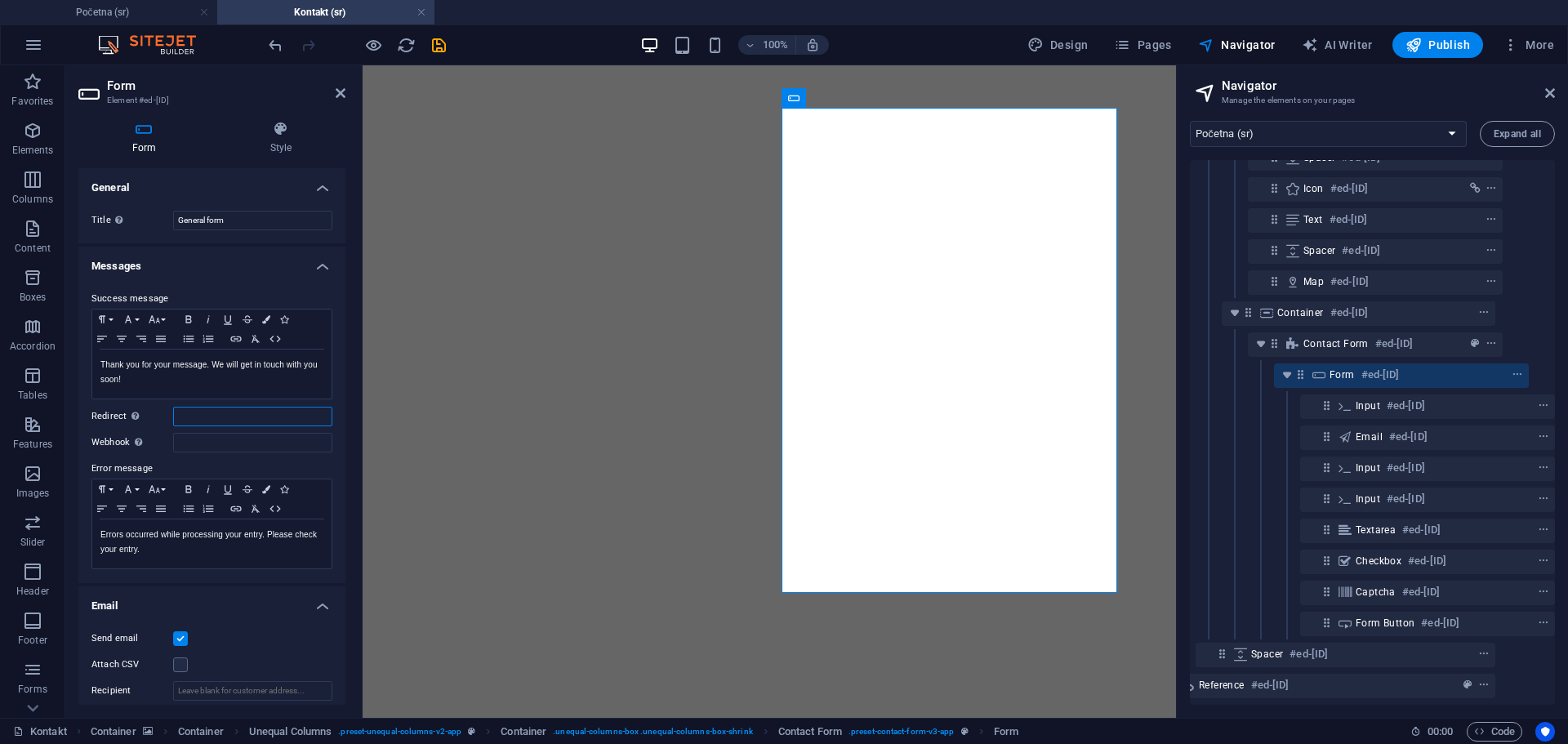 click on "Redirect Define a redirect target upon successful form submission; for example, a success page." at bounding box center (252, 417) 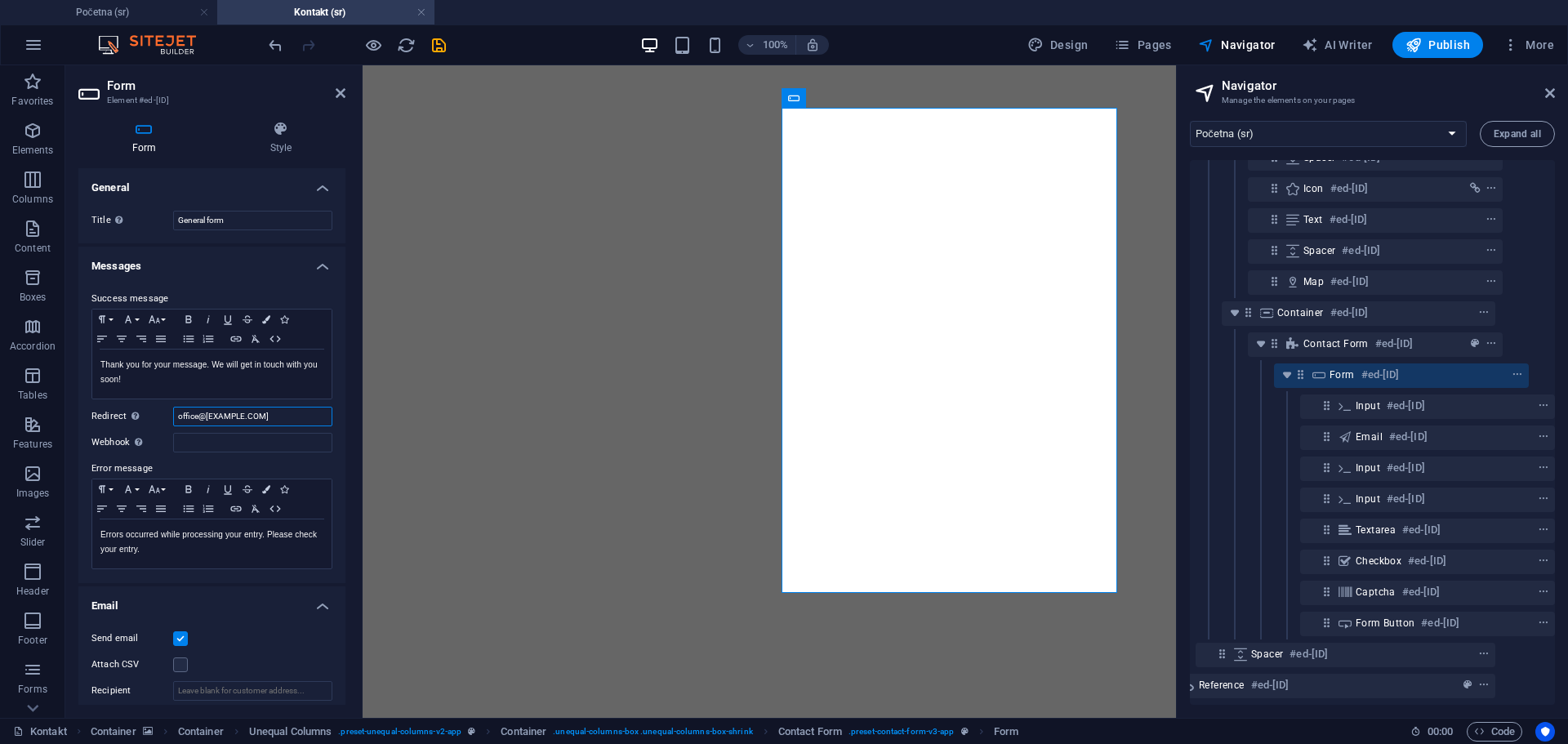 type on "office@[EXAMPLE.COM]" 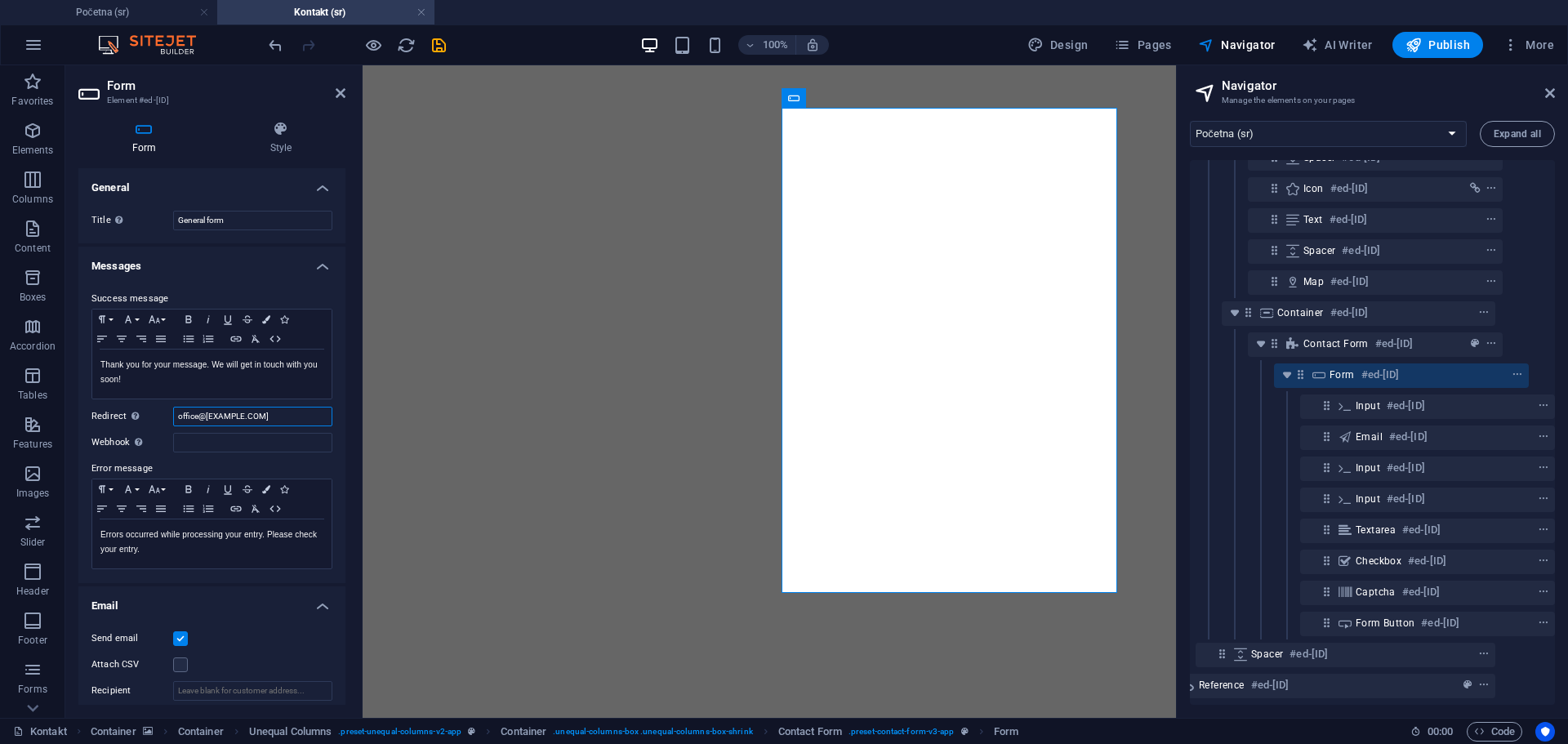 scroll, scrollTop: 82, scrollLeft: 0, axis: vertical 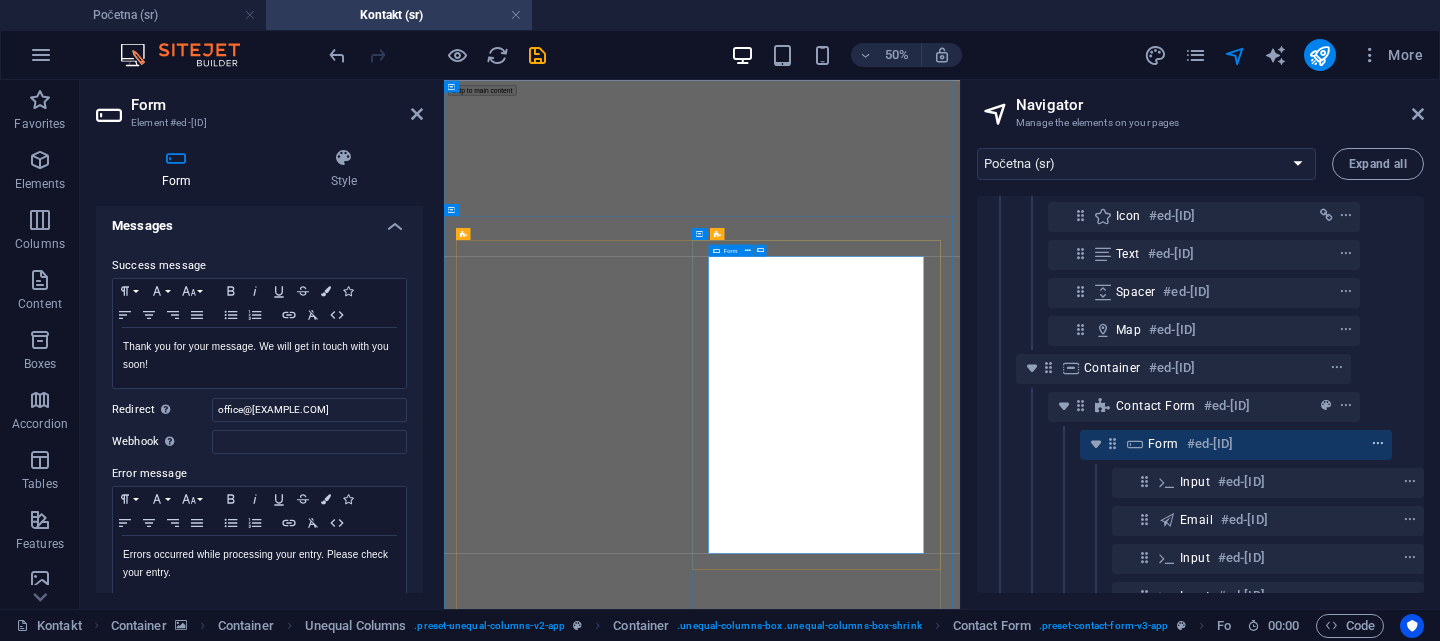 click at bounding box center (1378, 444) 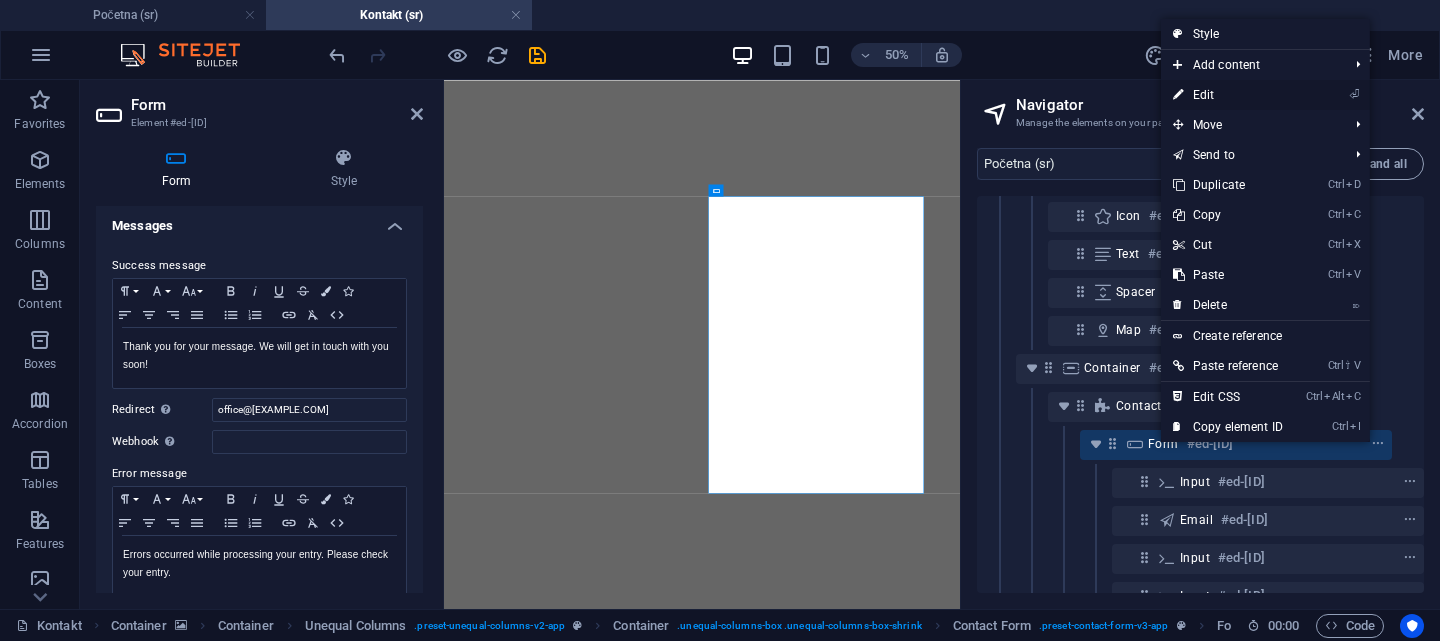 click on "⏎  Edit" at bounding box center [1228, 95] 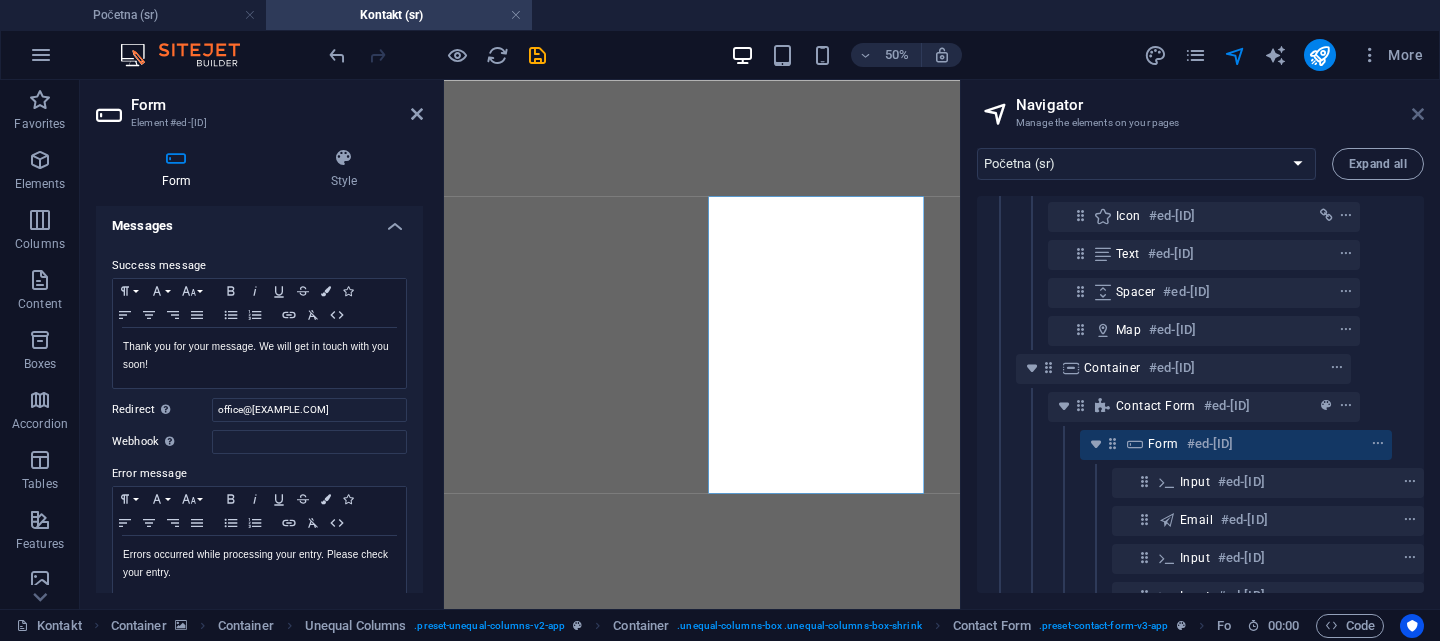 click at bounding box center [1418, 114] 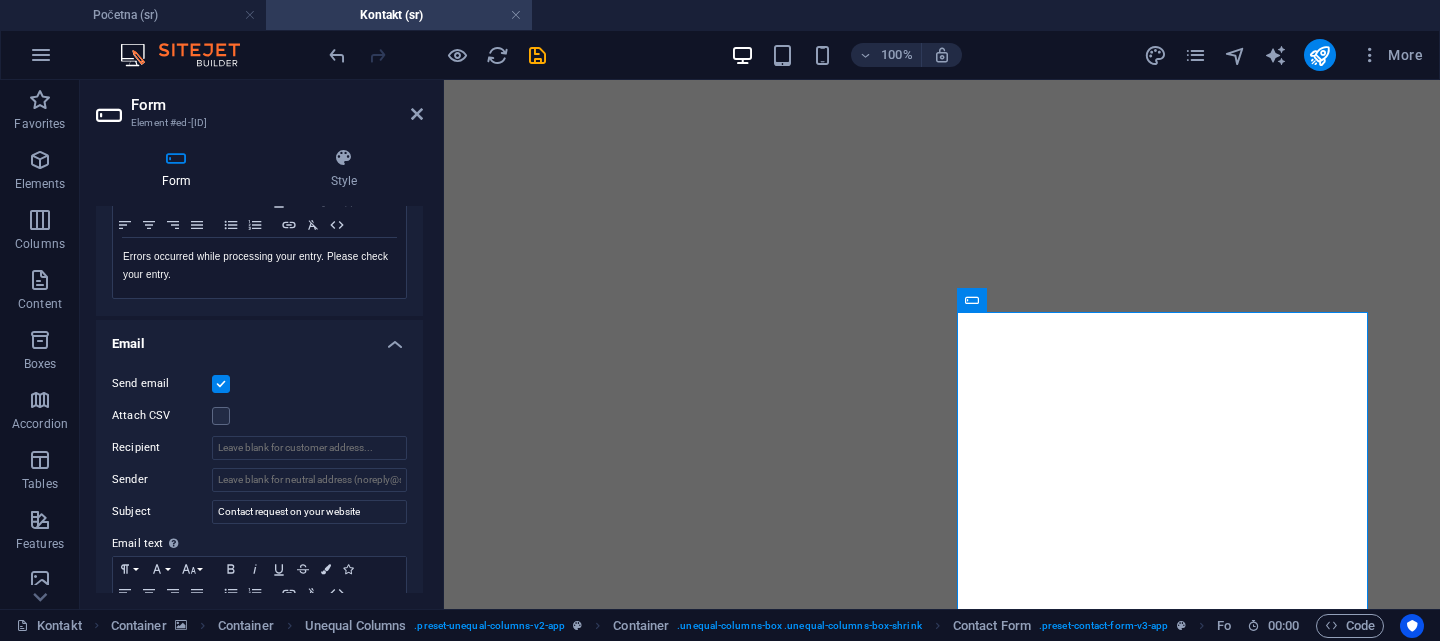 scroll, scrollTop: 400, scrollLeft: 0, axis: vertical 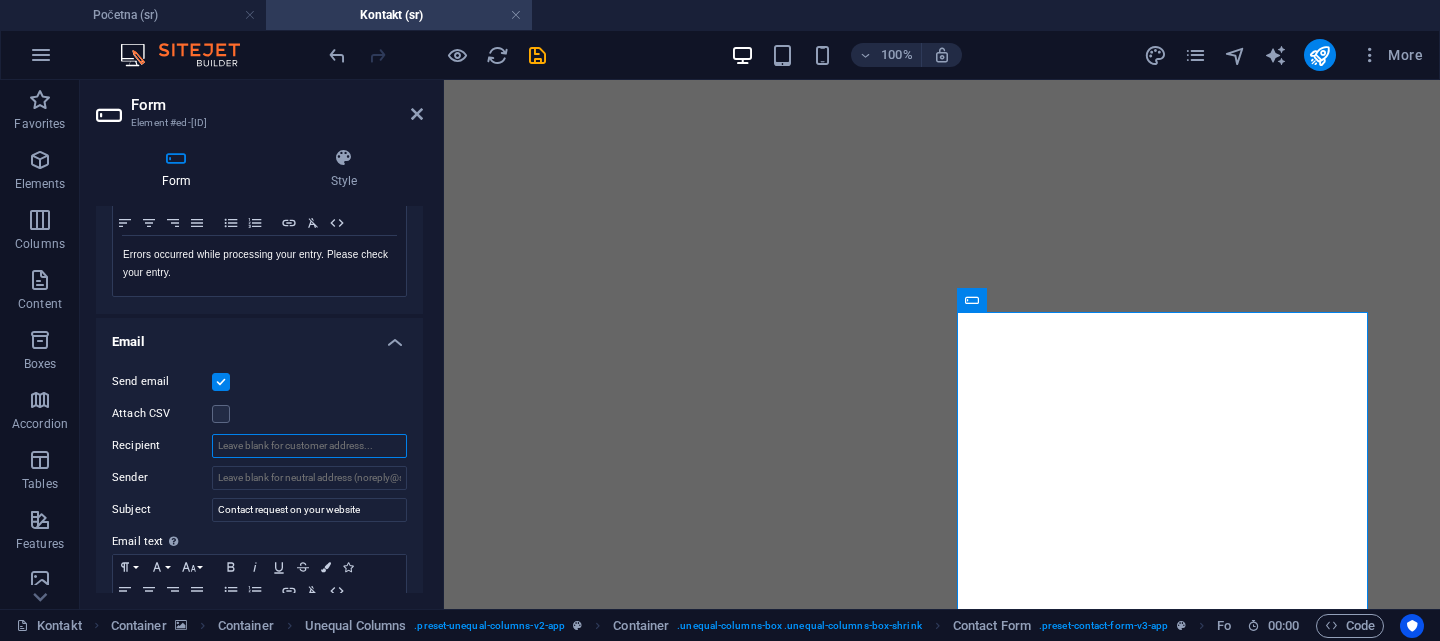 click on "Recipient" at bounding box center (309, 446) 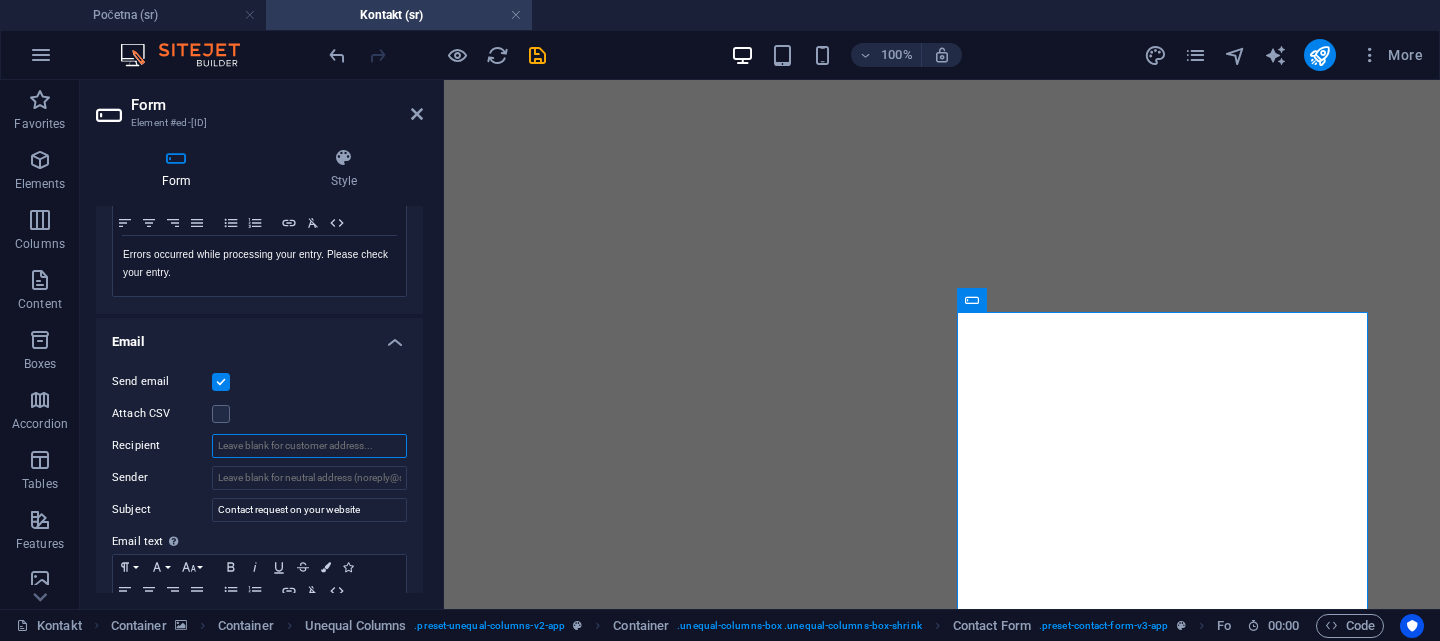 click on "Recipient" at bounding box center (309, 446) 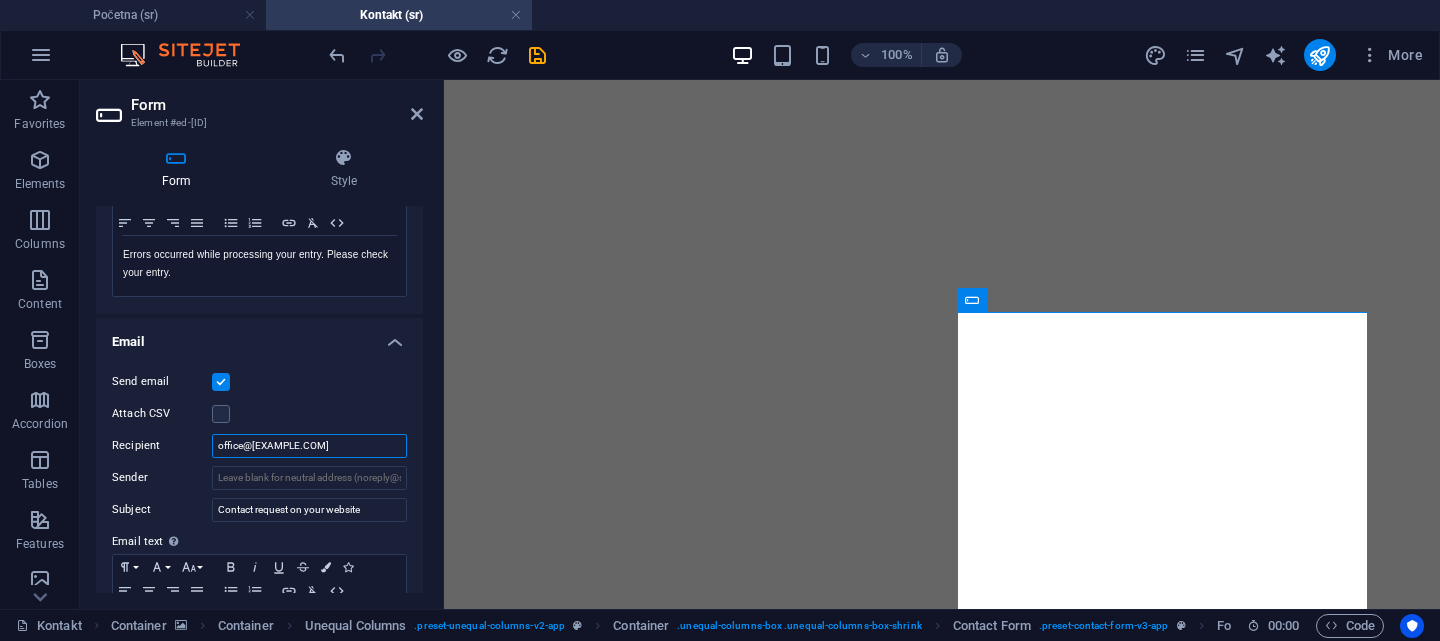 type on "office@[EXAMPLE.COM]" 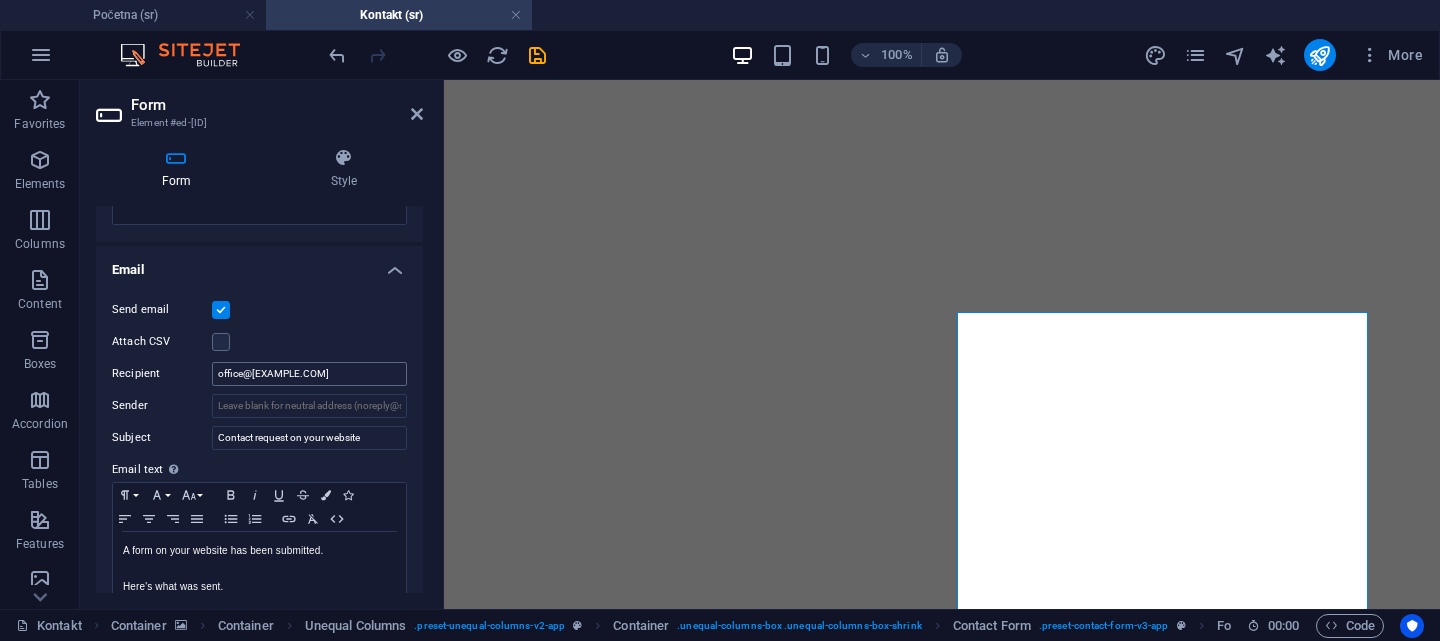 scroll, scrollTop: 500, scrollLeft: 0, axis: vertical 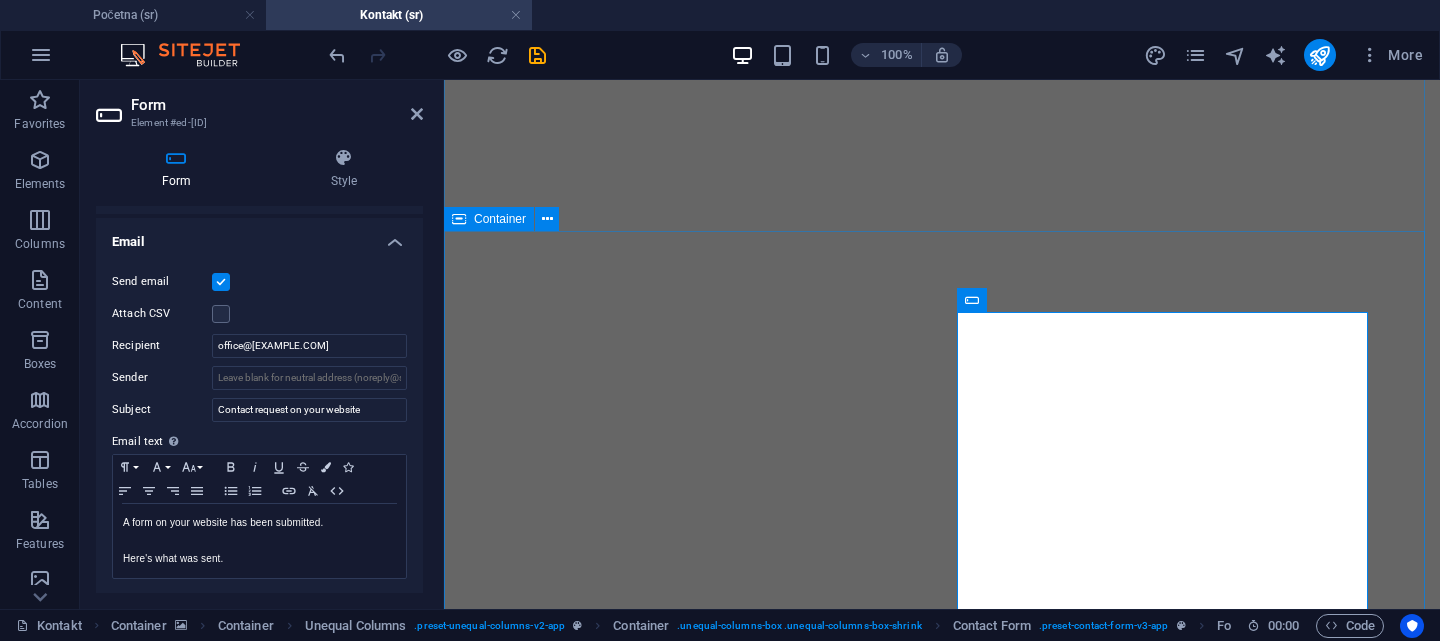 click on "Kontaktirajte nas Svaki veliki poduhvat počinje prvim razgovorom. Podelite svoje ciljeve sa nama, a mi ćemo vam pomoći da definišete put do njihovog ostvarenja. office@[EXAMPLE.COM] +381 [PHONE] [STREET] [POSTAL_CODE]  [CITY] Ime i Prezime Email Telefon Kompanija Poruka   Pročitao/la sam i slažem se sa Politikom Privatnosti. Unreadable? Load new Pošalji poruku" at bounding box center (942, 2315) 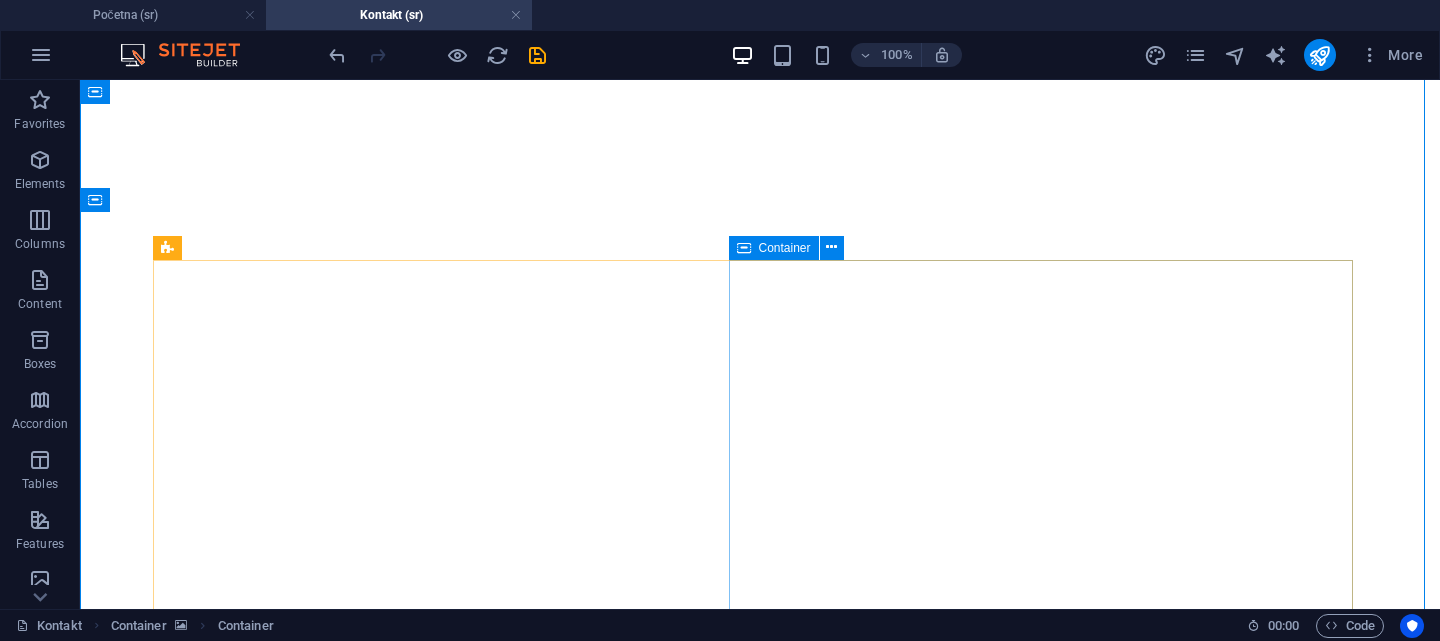 scroll, scrollTop: 0, scrollLeft: 0, axis: both 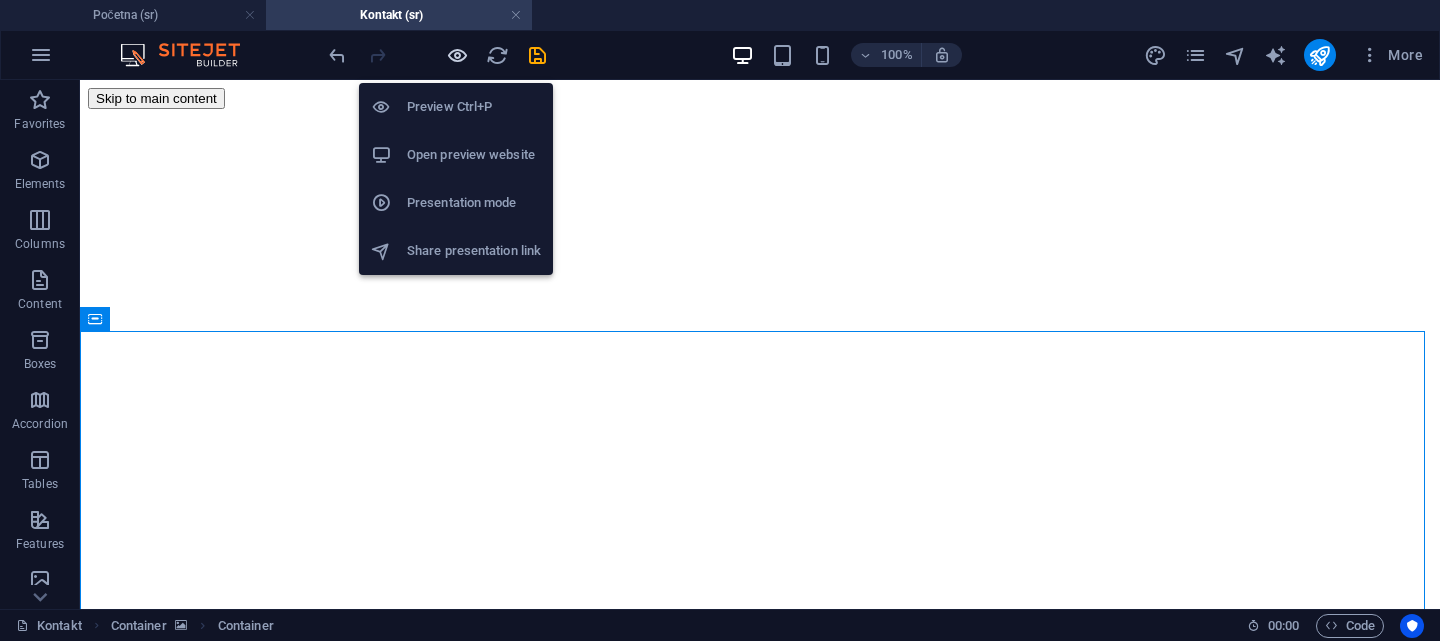 click at bounding box center [457, 55] 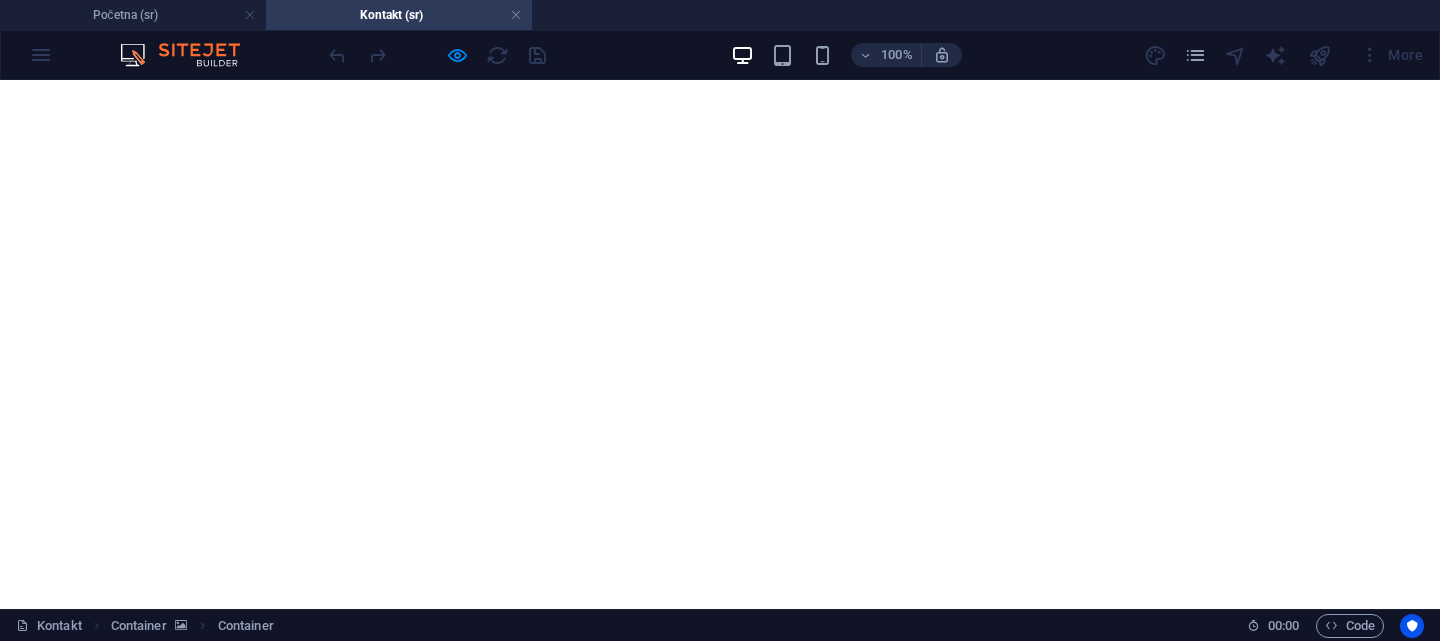 scroll, scrollTop: 200, scrollLeft: 0, axis: vertical 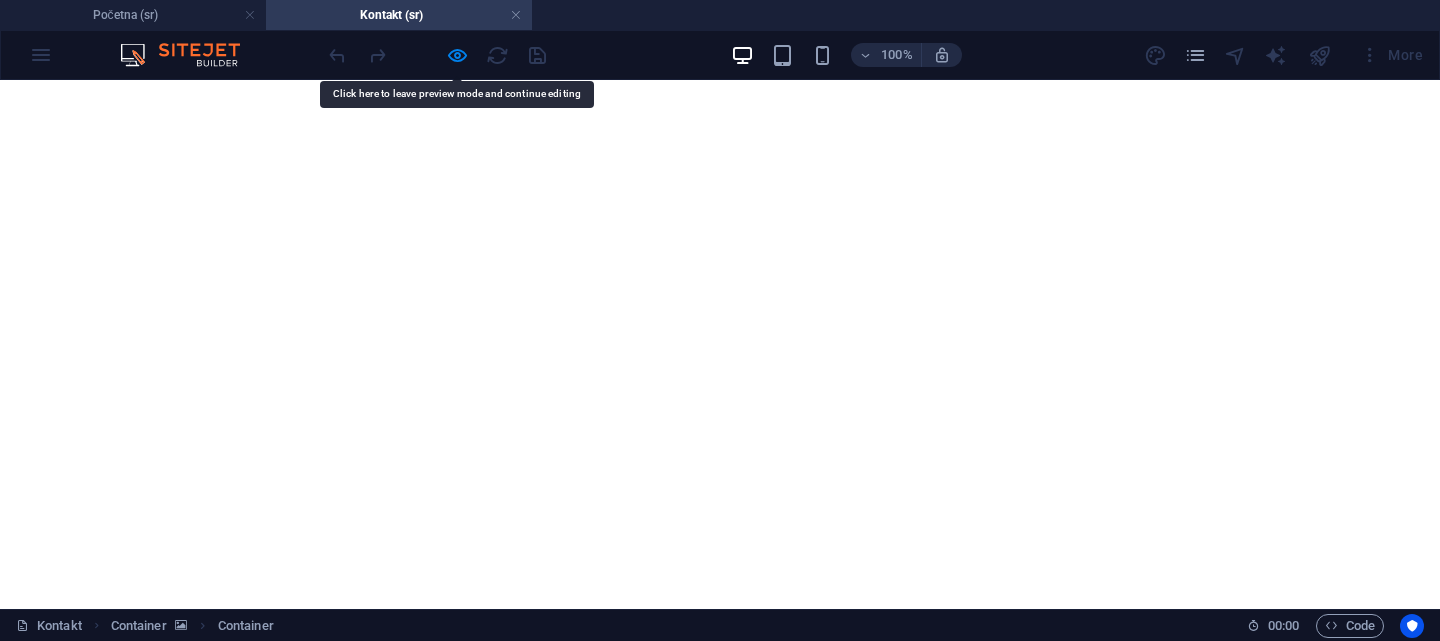type on "Proba 1" 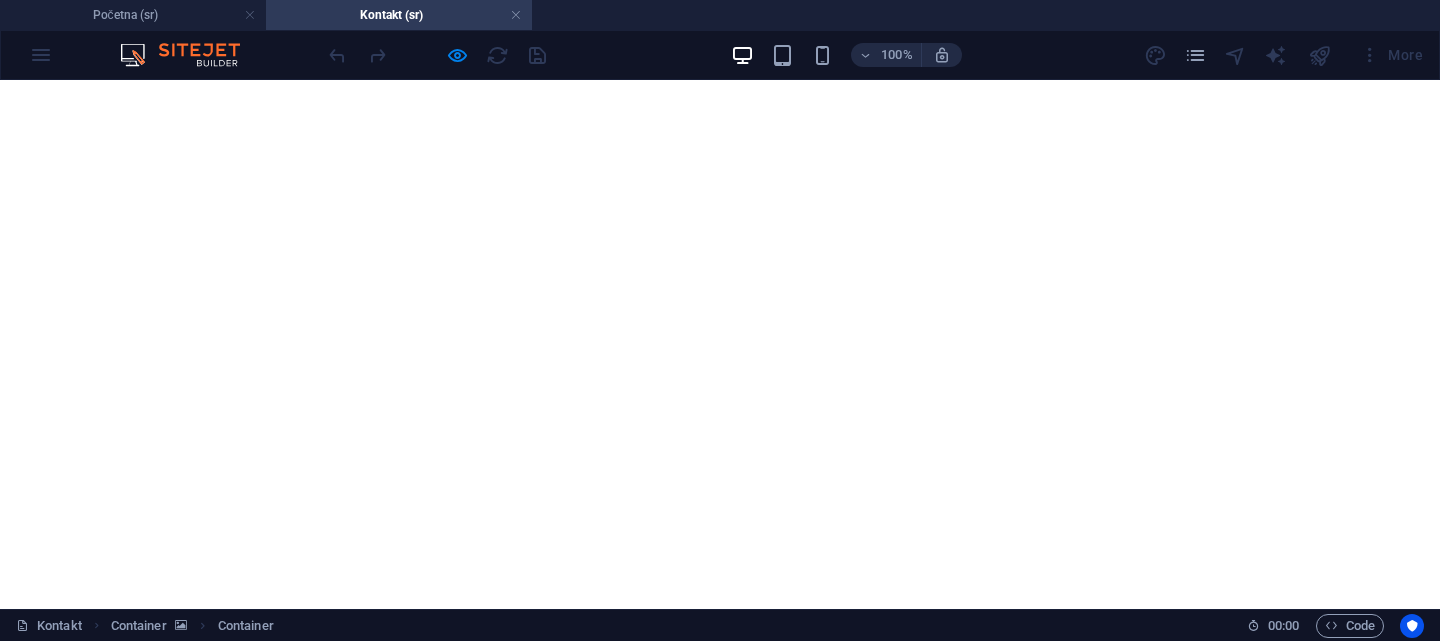 click on "Pročitao/la sam i slažem se sa Politikom Privatnosti." at bounding box center [115, 2382] 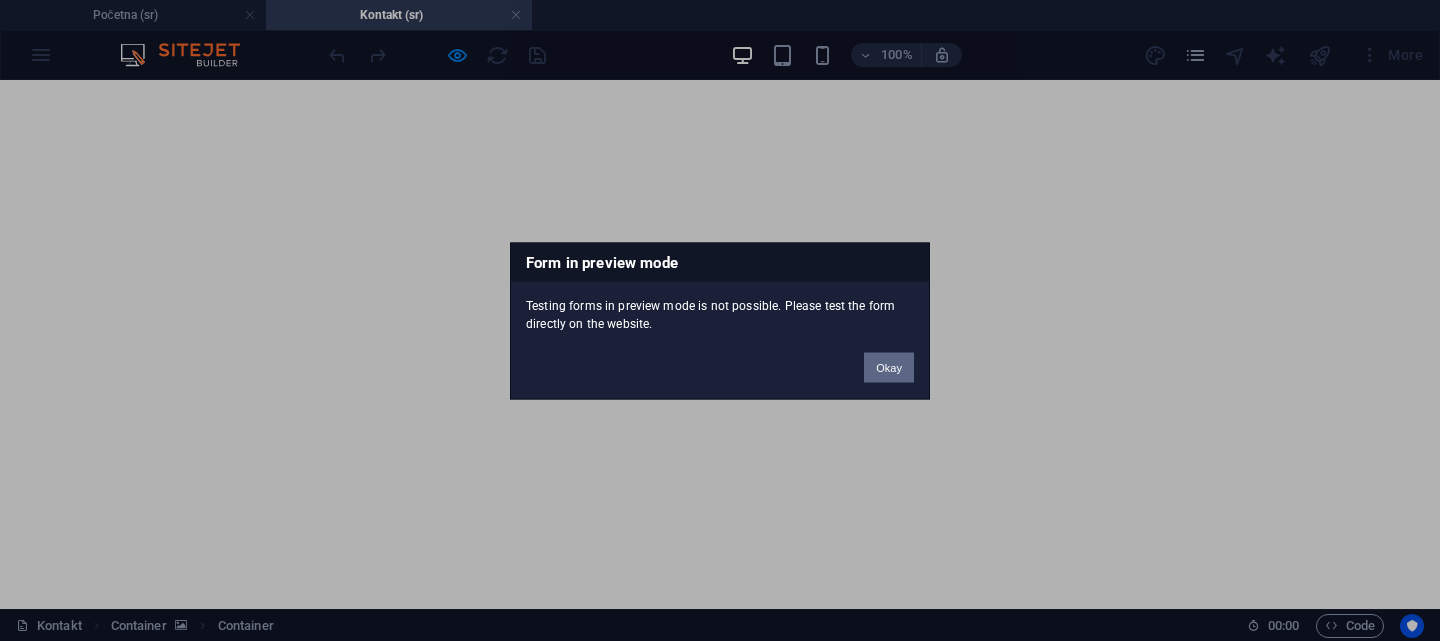 click on "Okay" at bounding box center (889, 367) 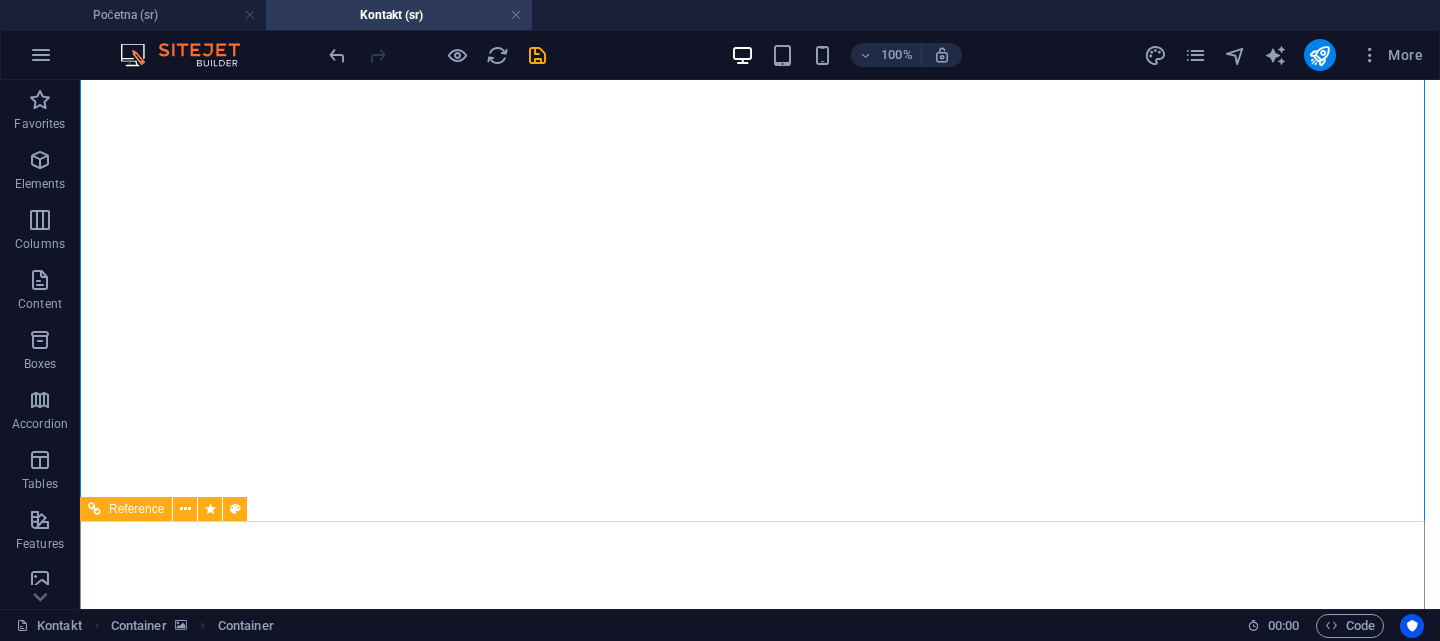 scroll, scrollTop: 0, scrollLeft: 0, axis: both 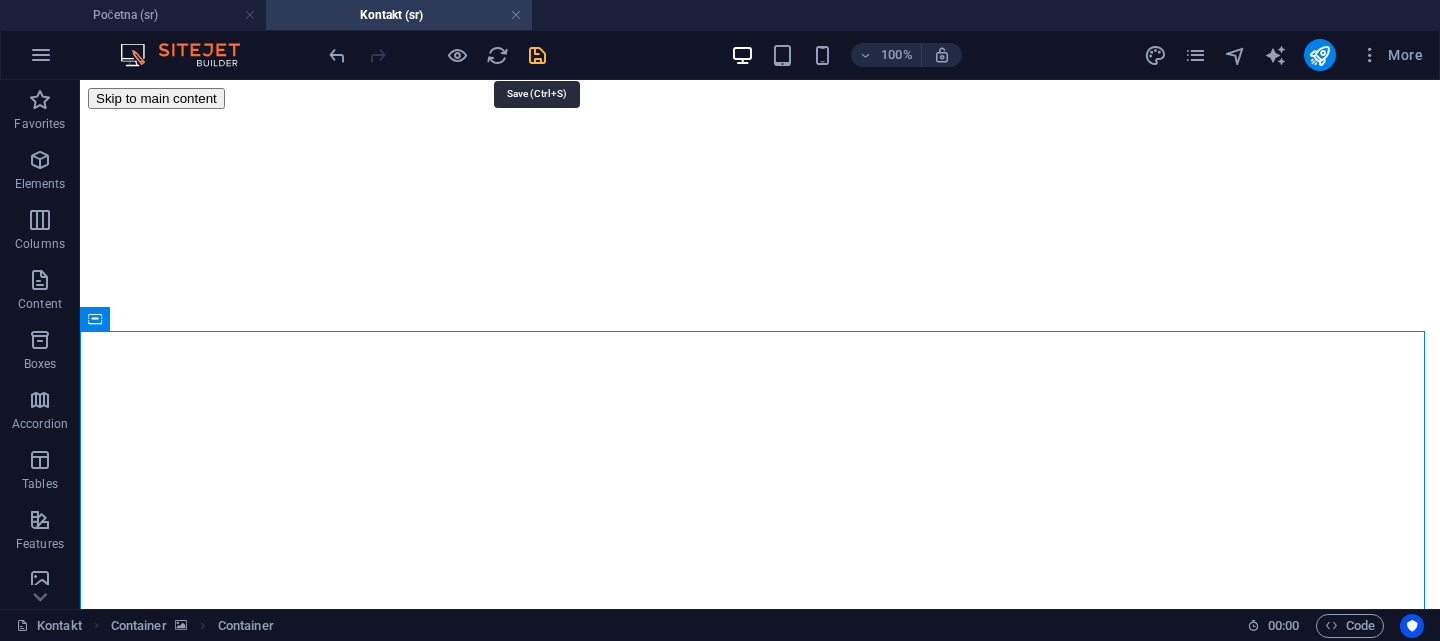 click at bounding box center [537, 55] 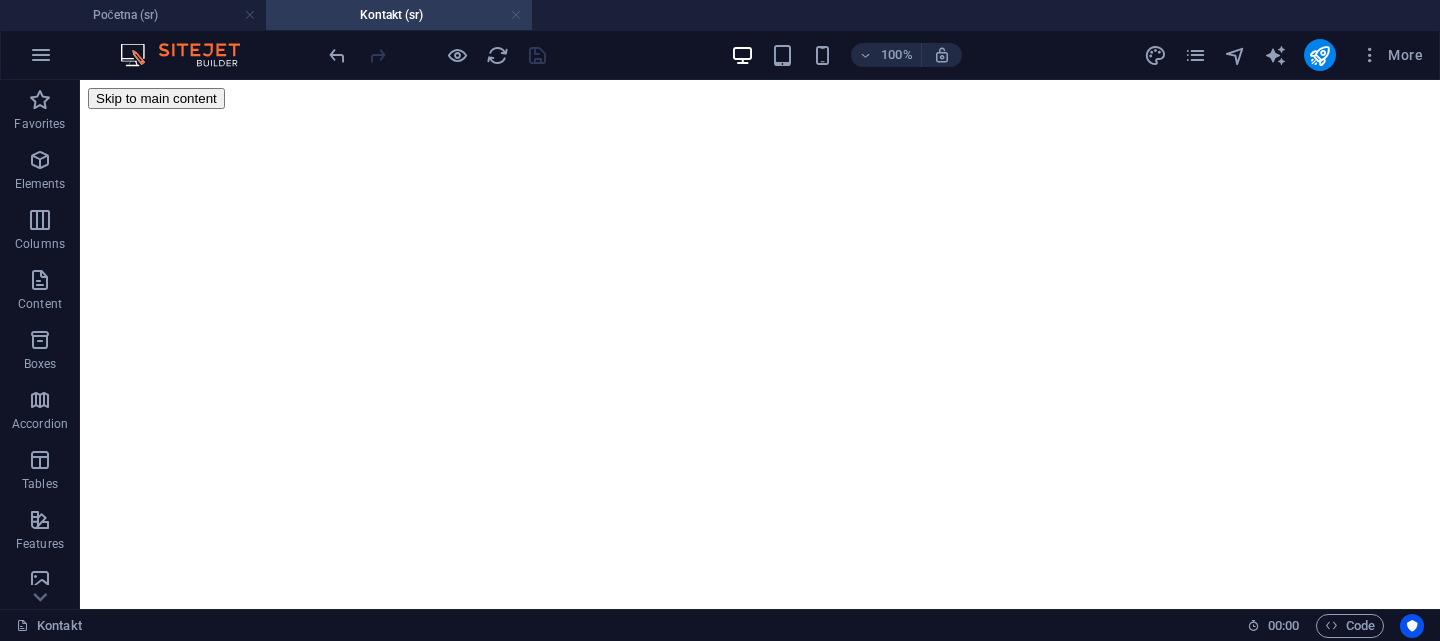 click at bounding box center (516, 15) 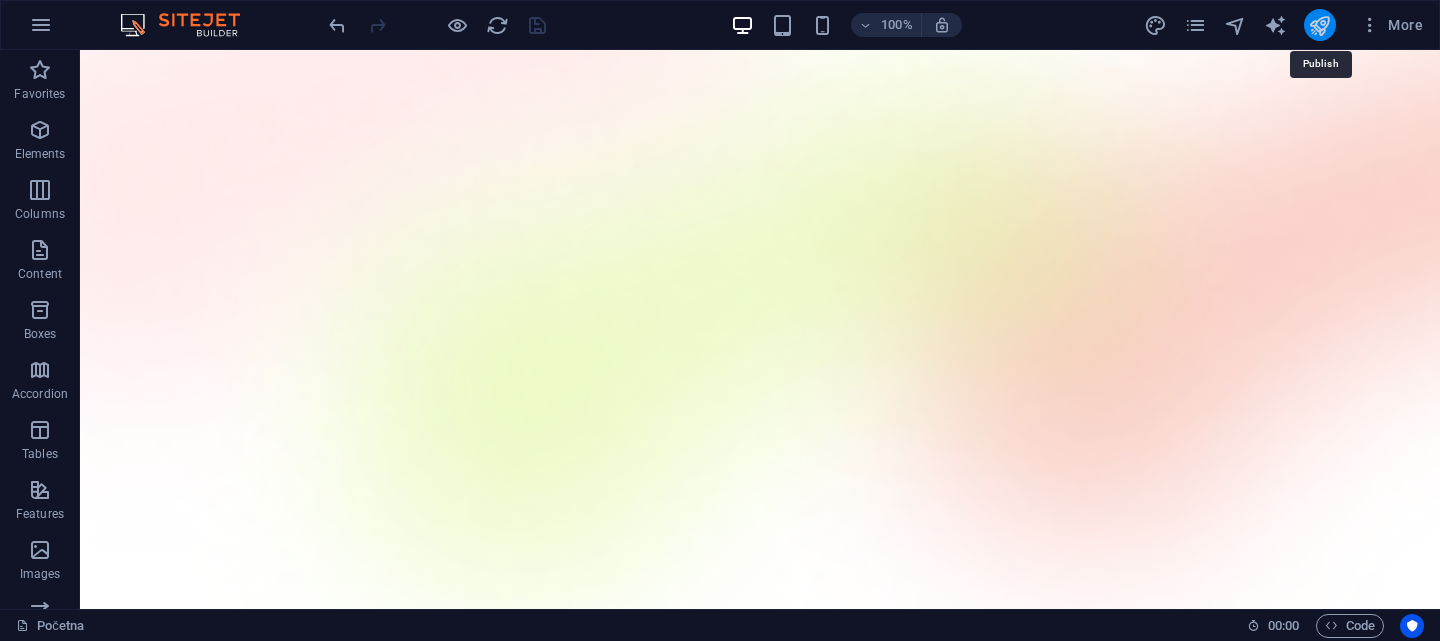 click at bounding box center (1319, 25) 